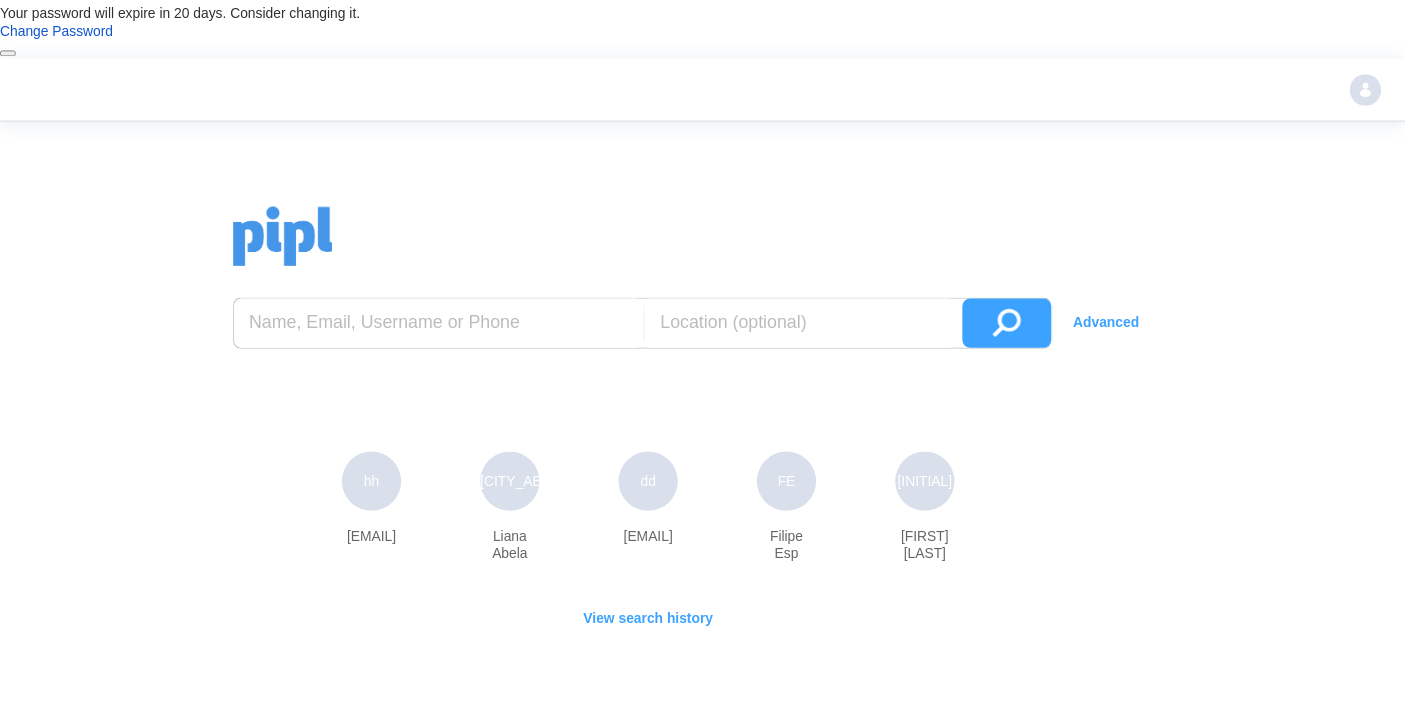 scroll, scrollTop: 0, scrollLeft: 0, axis: both 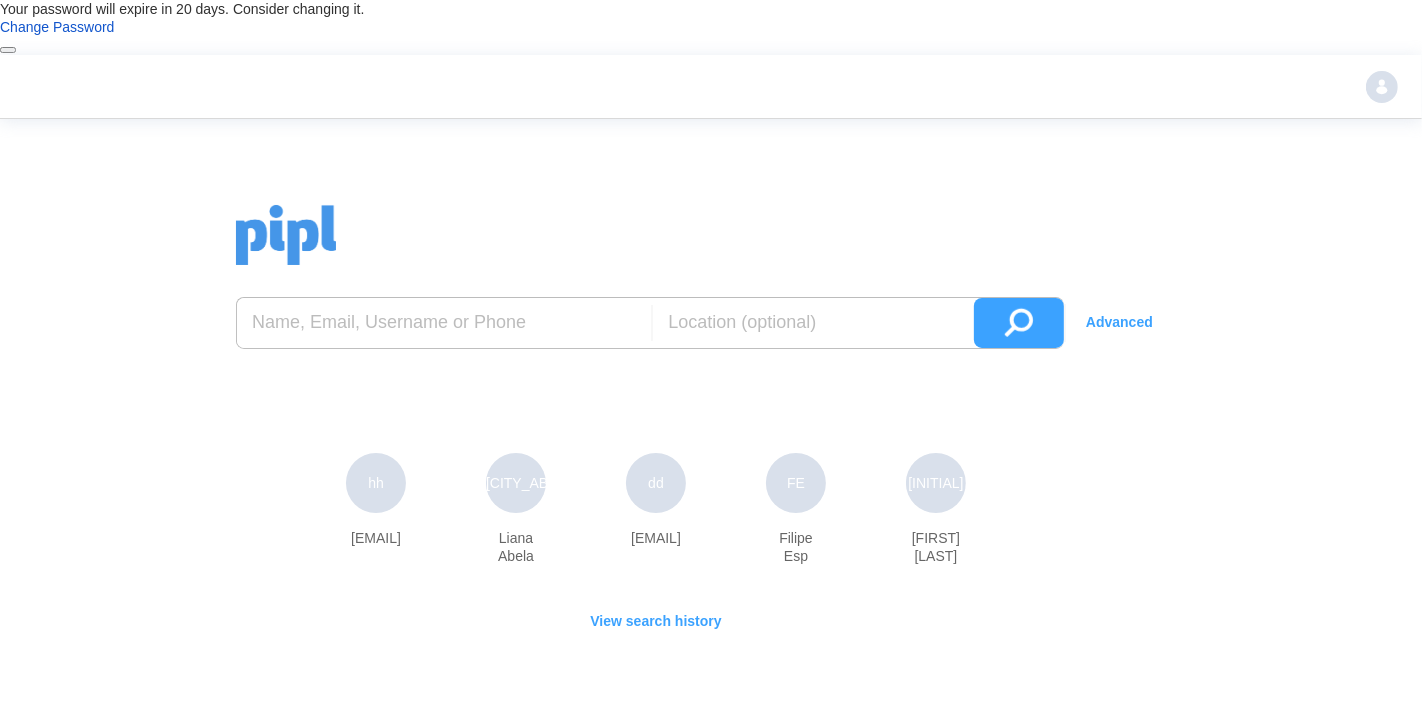 click on "Advanced" at bounding box center [1126, 323] 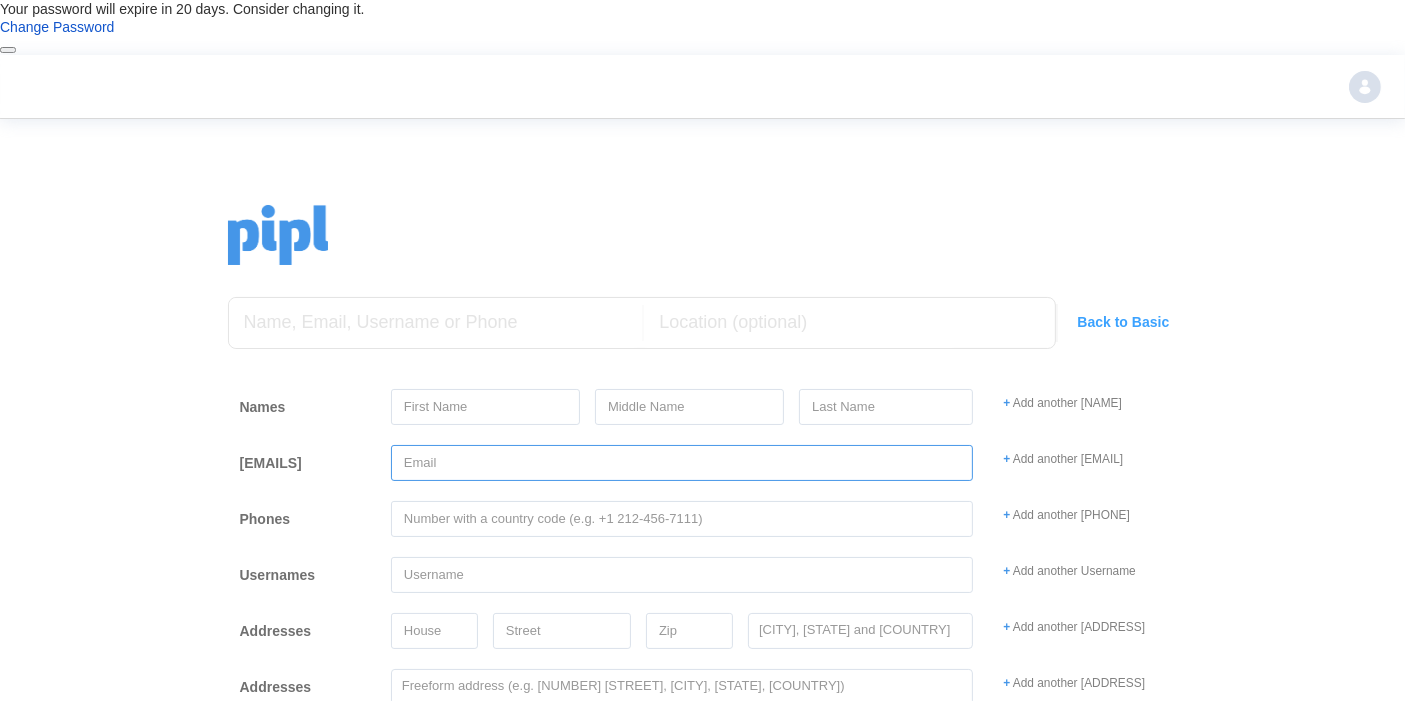 click at bounding box center [682, 463] 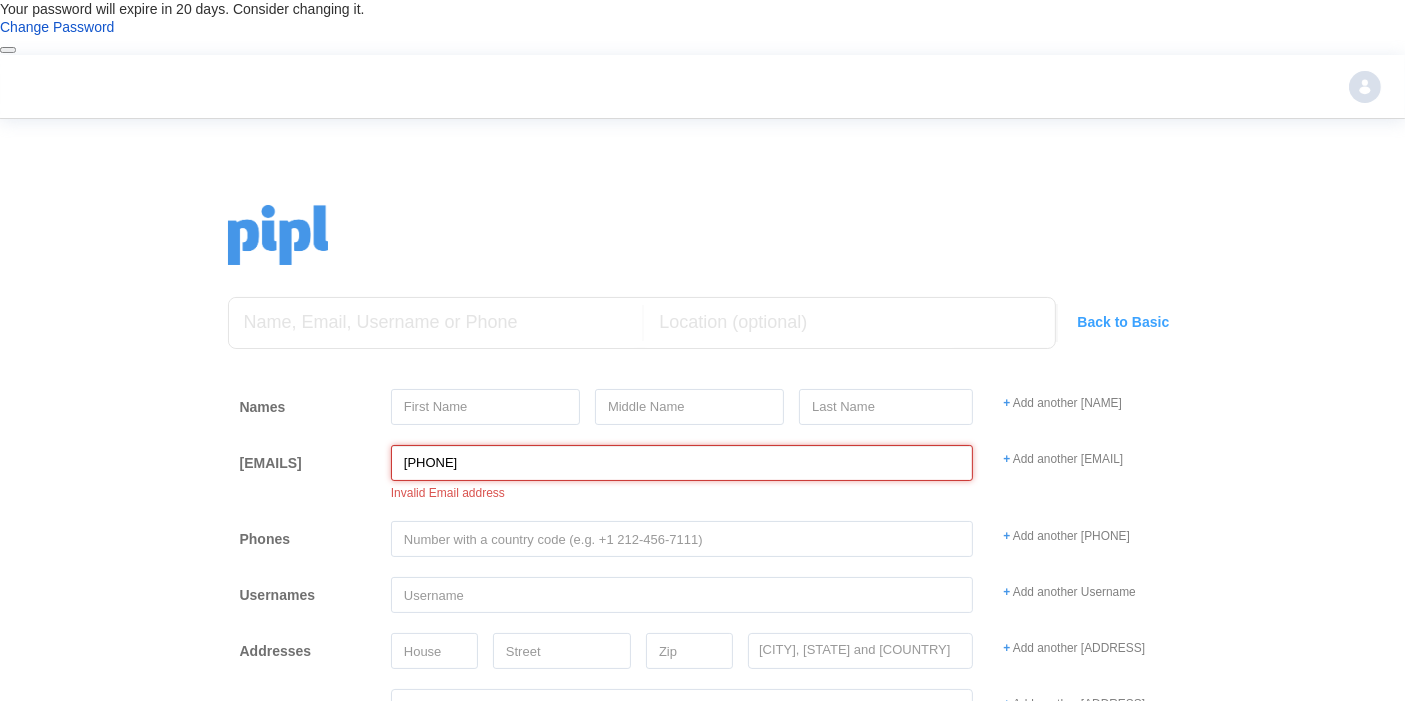 click on "[PHONE]" at bounding box center (682, 463) 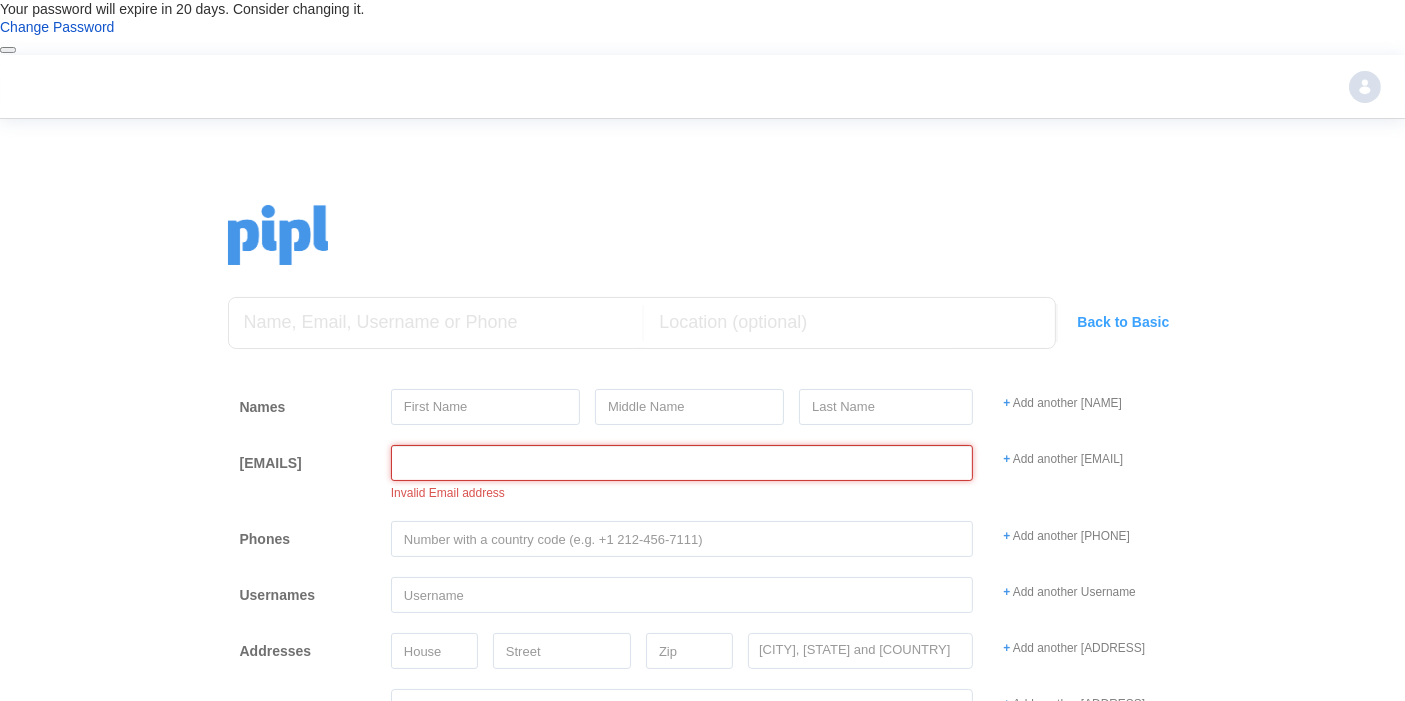 type 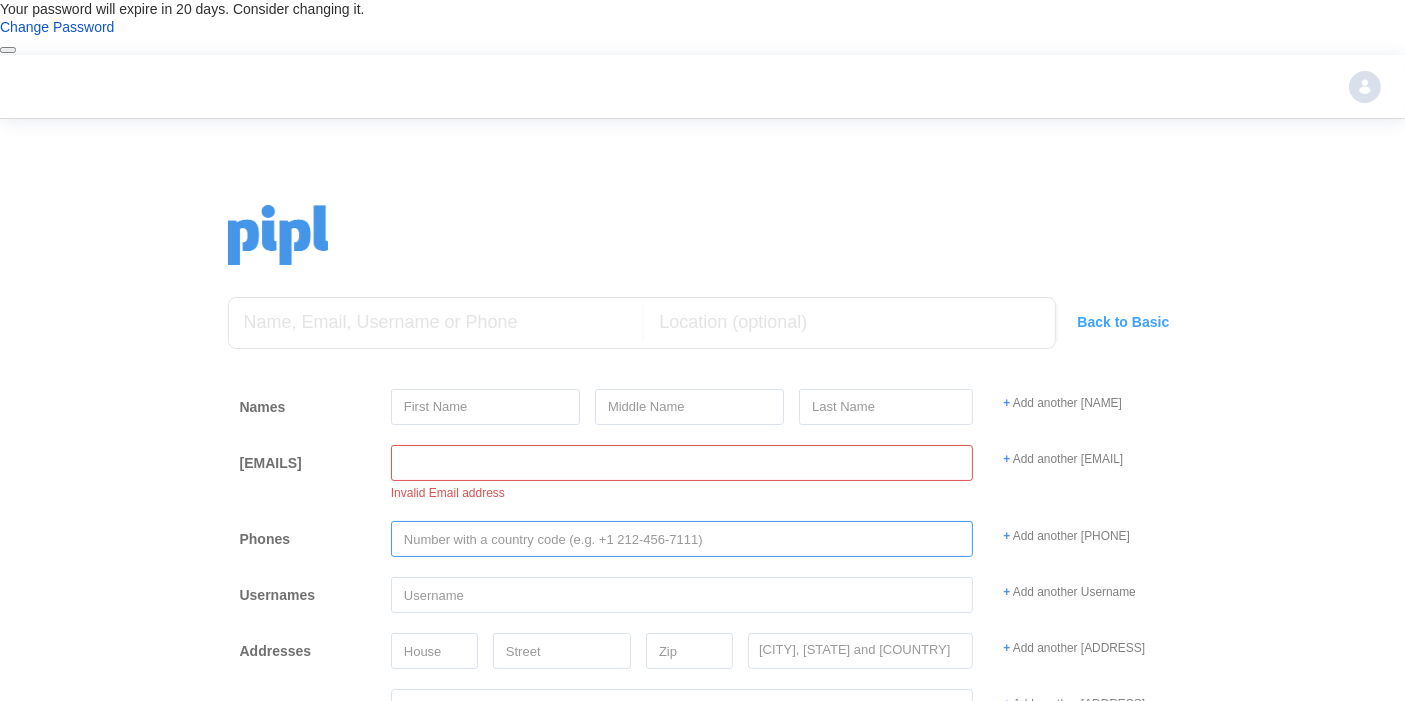 click at bounding box center [682, 539] 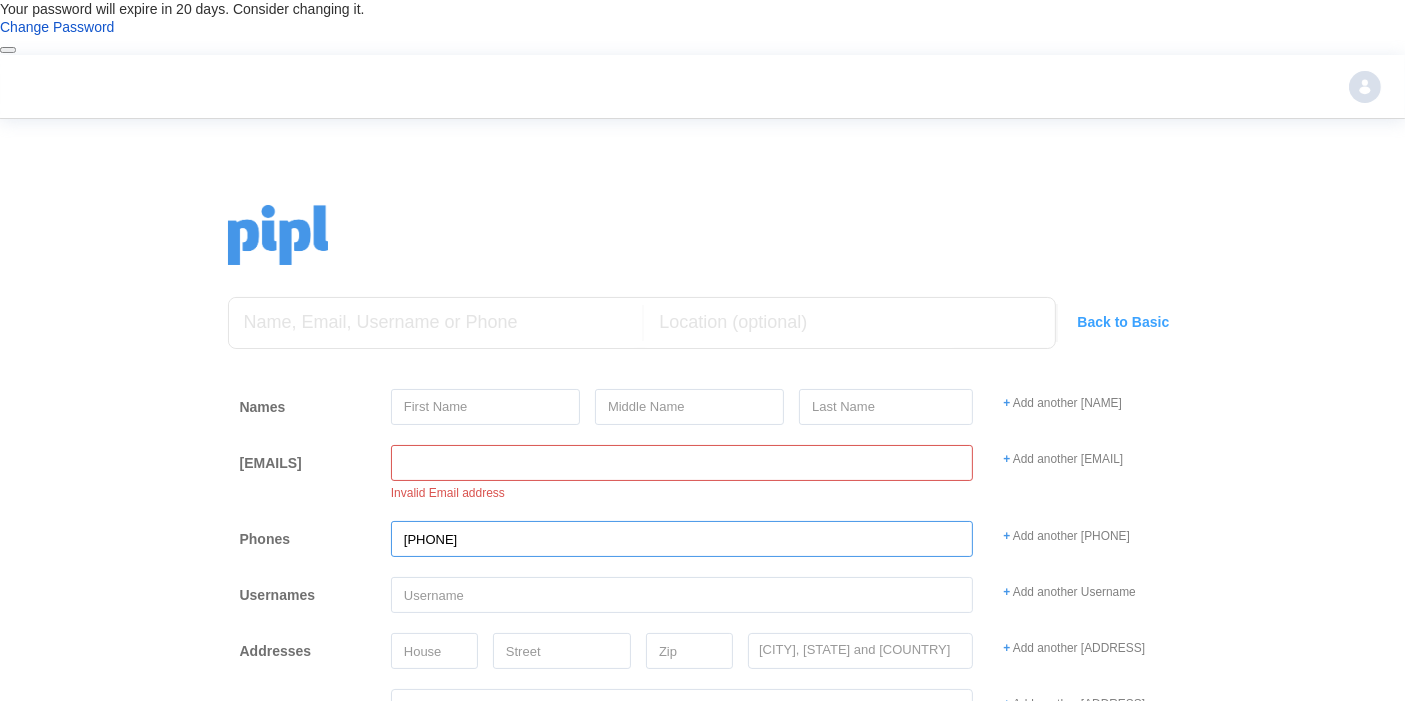 type on "[PHONE]" 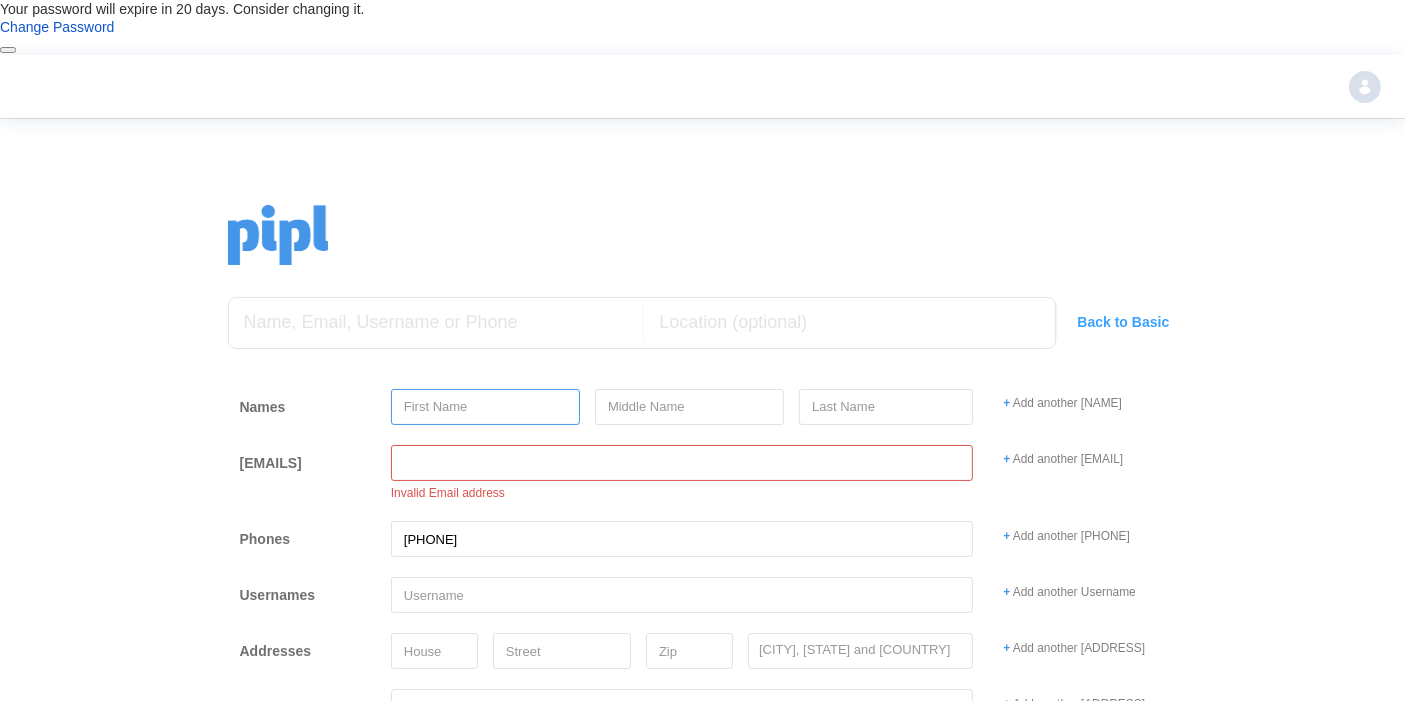 click at bounding box center (485, 407) 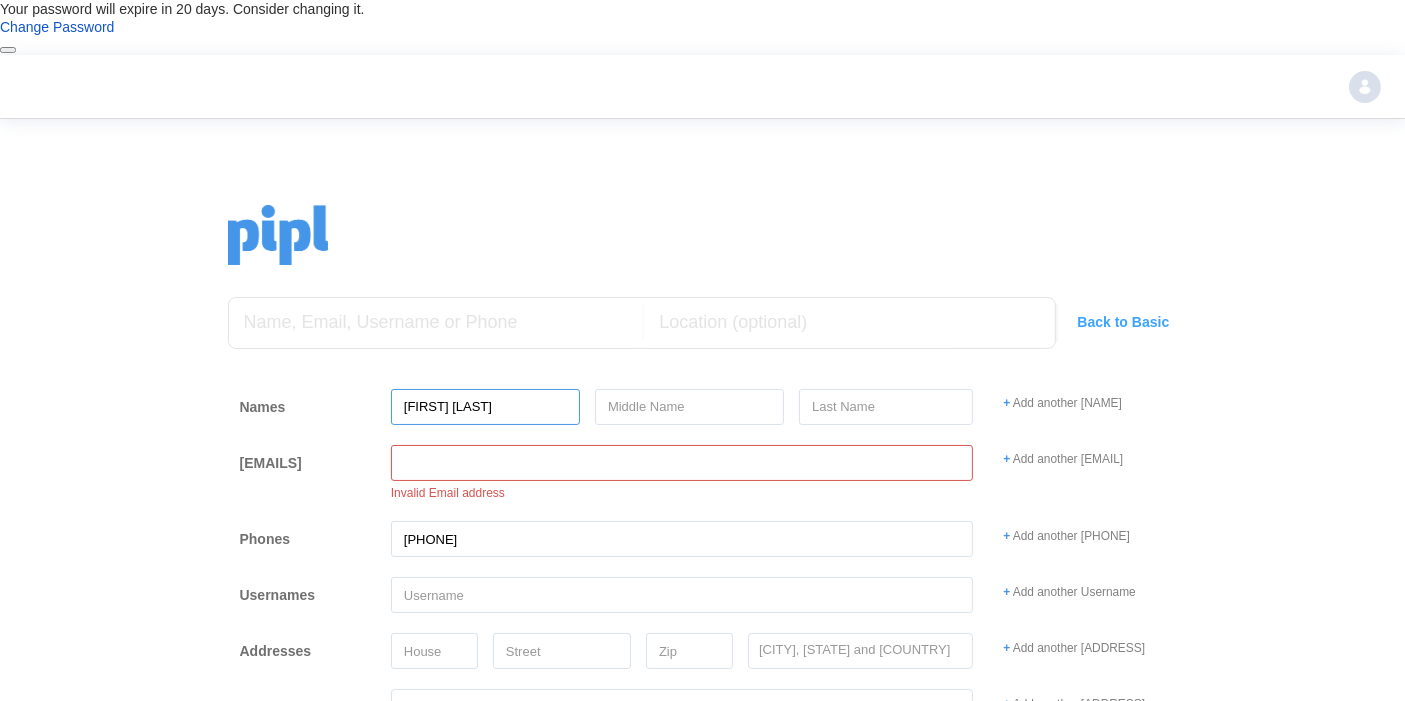 click on "[FIRST] [LAST]" at bounding box center [485, 407] 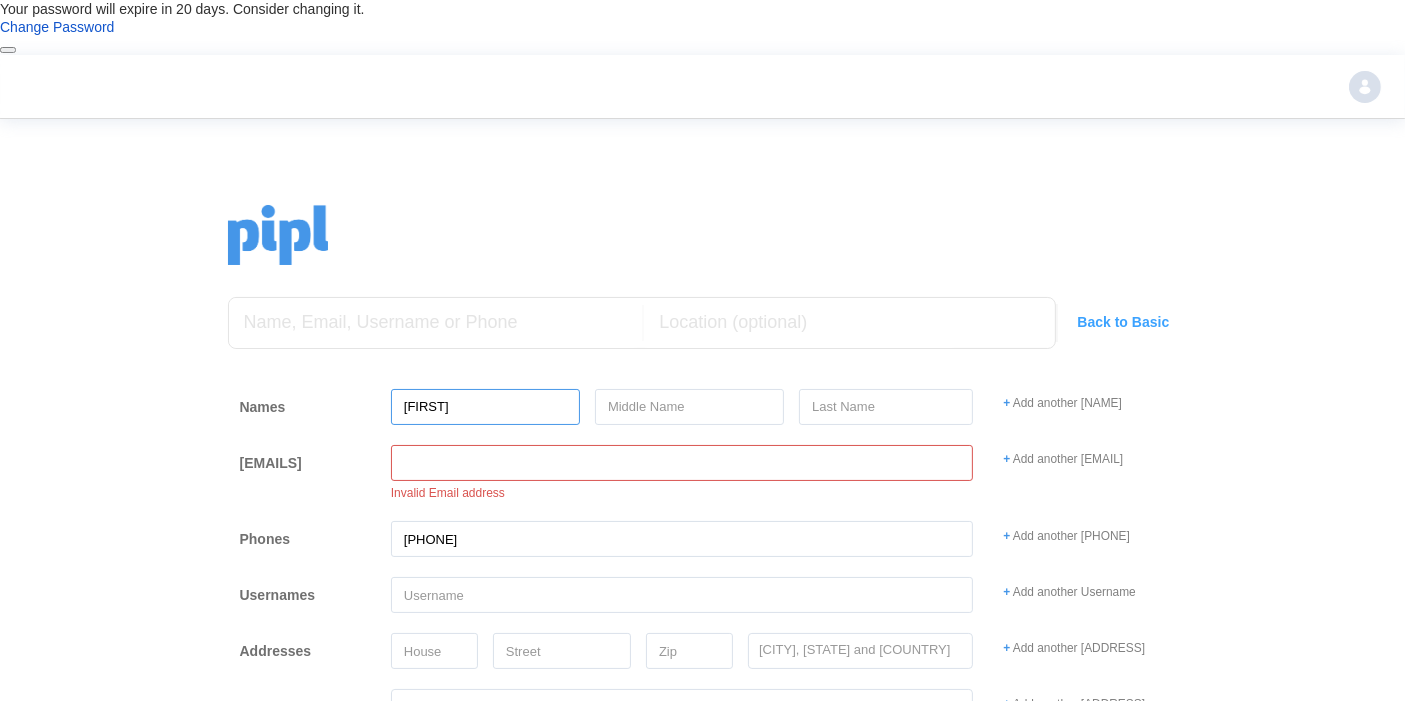 type on "[FIRST]" 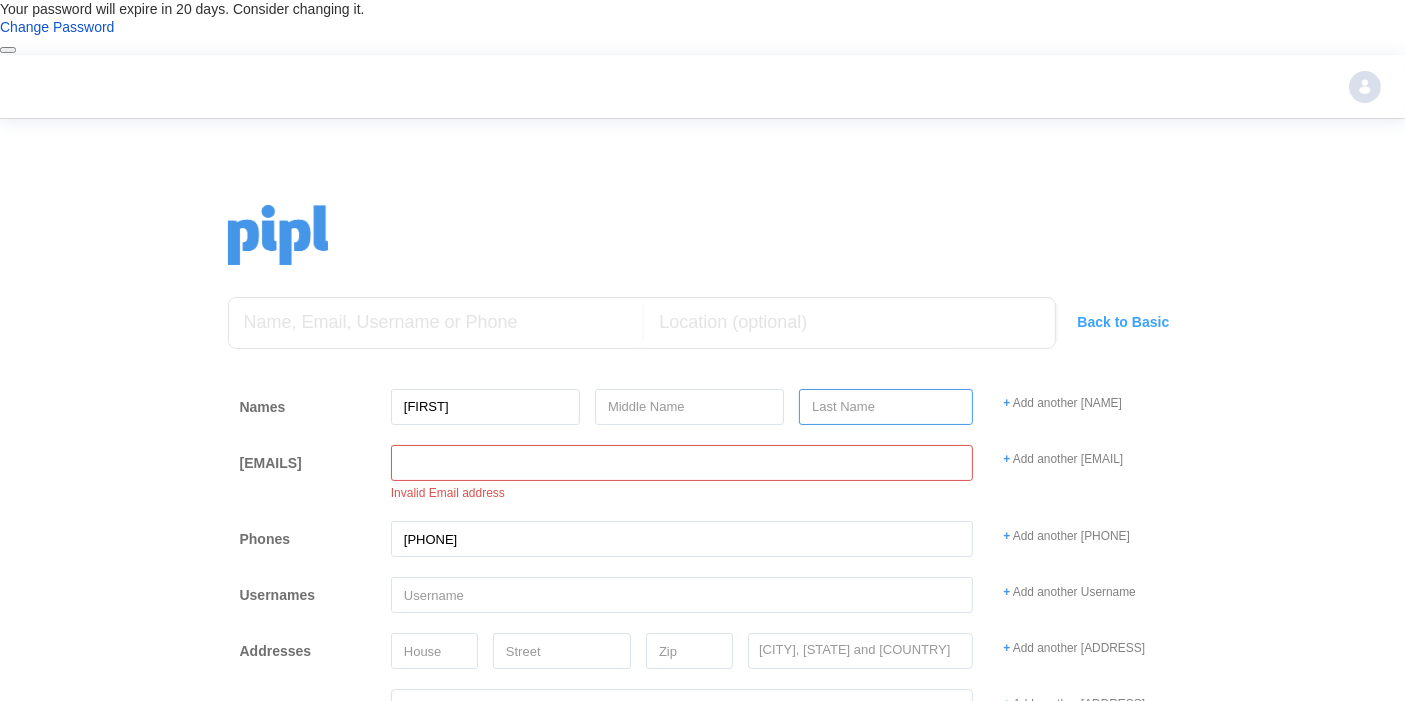 click at bounding box center [886, 407] 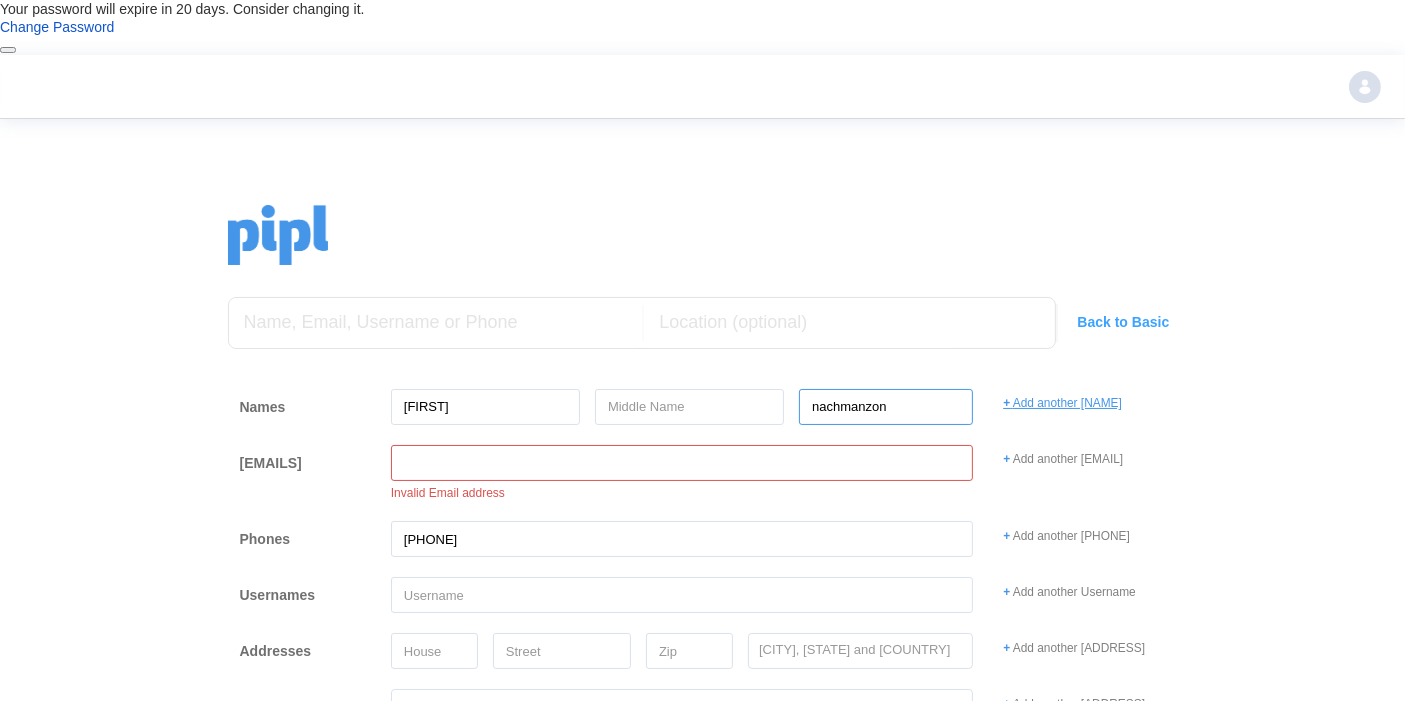 type on "nachmanzon" 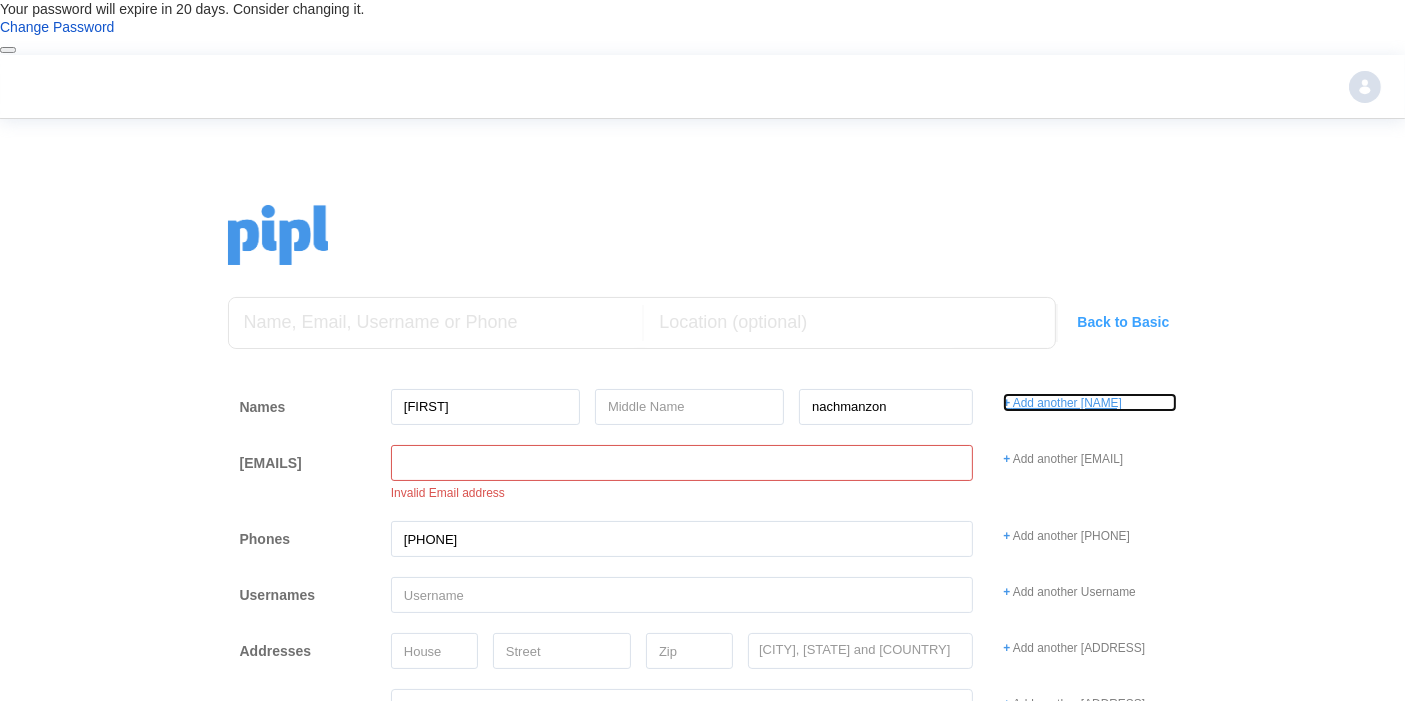 click on "Add another [NAME]" at bounding box center (1090, 402) 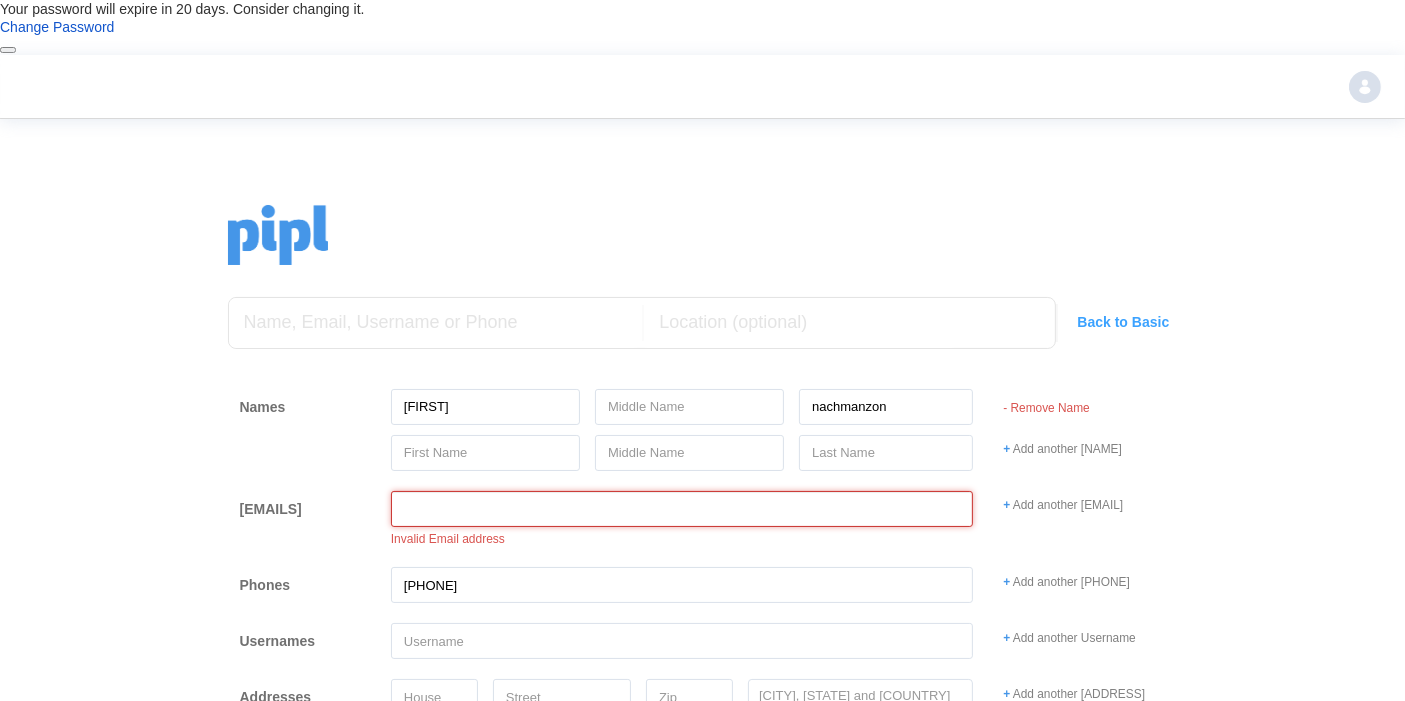 click at bounding box center [682, 509] 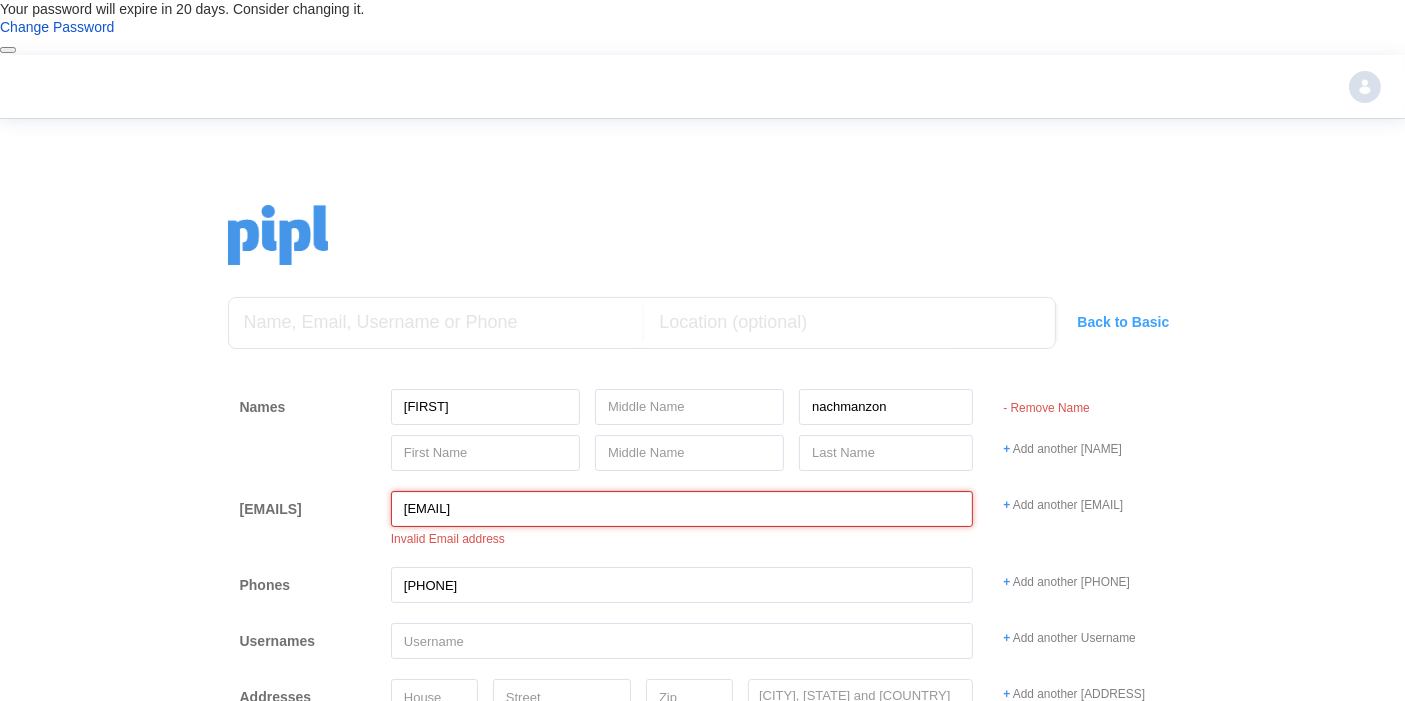 drag, startPoint x: 405, startPoint y: 456, endPoint x: 383, endPoint y: 454, distance: 22.090721 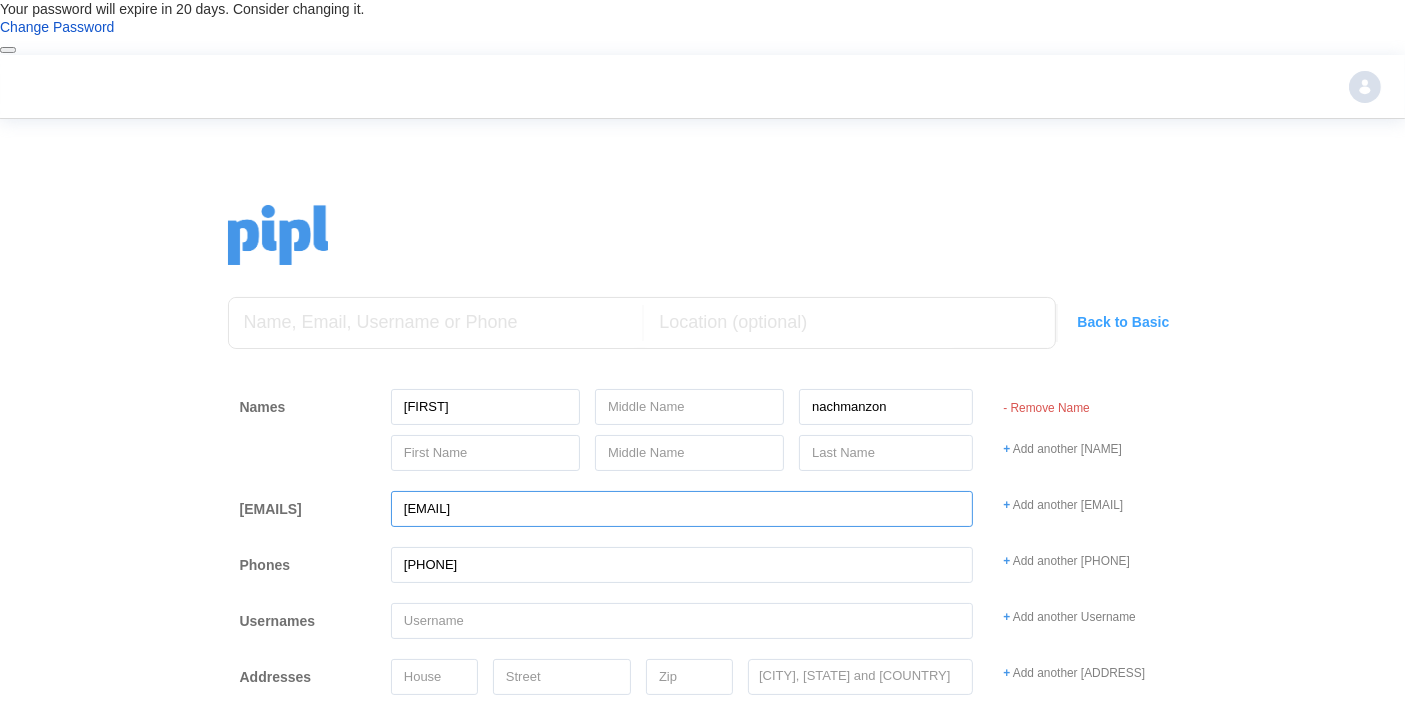 type on "[EMAIL]" 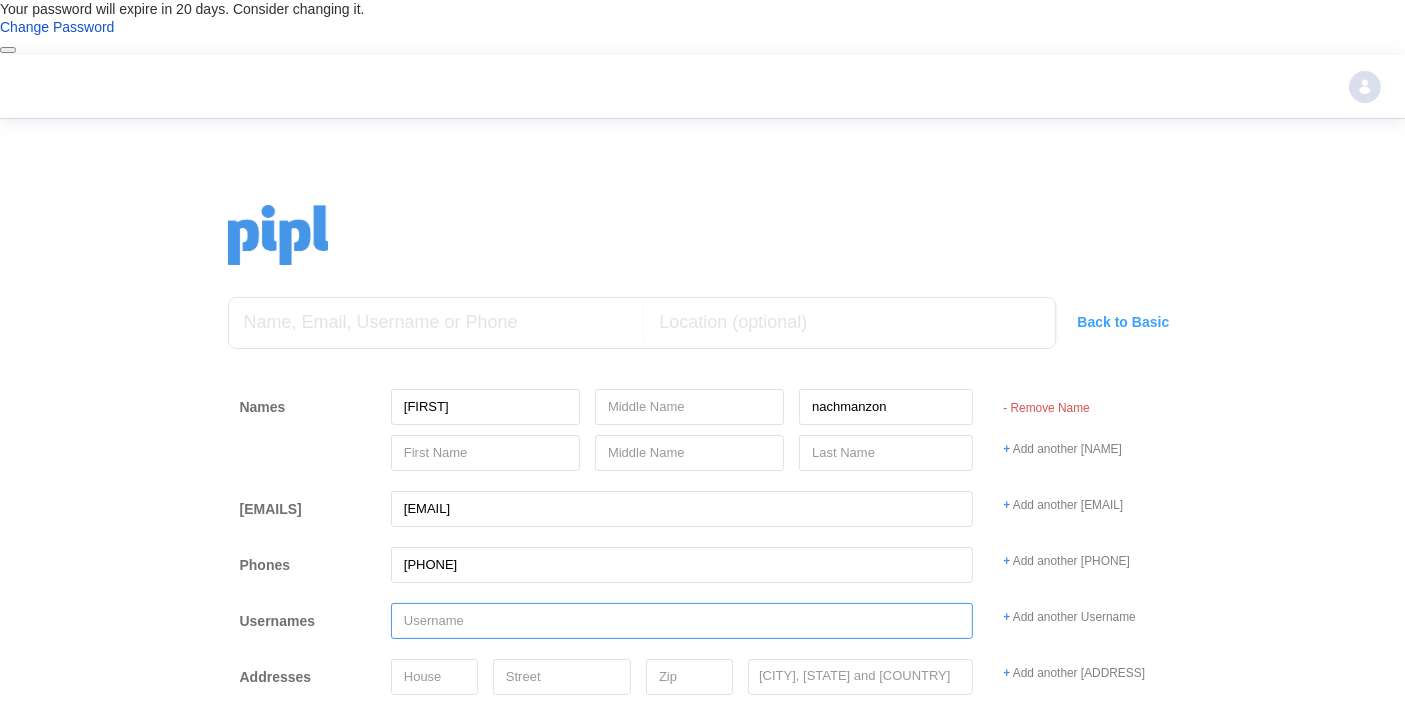 click at bounding box center [682, 621] 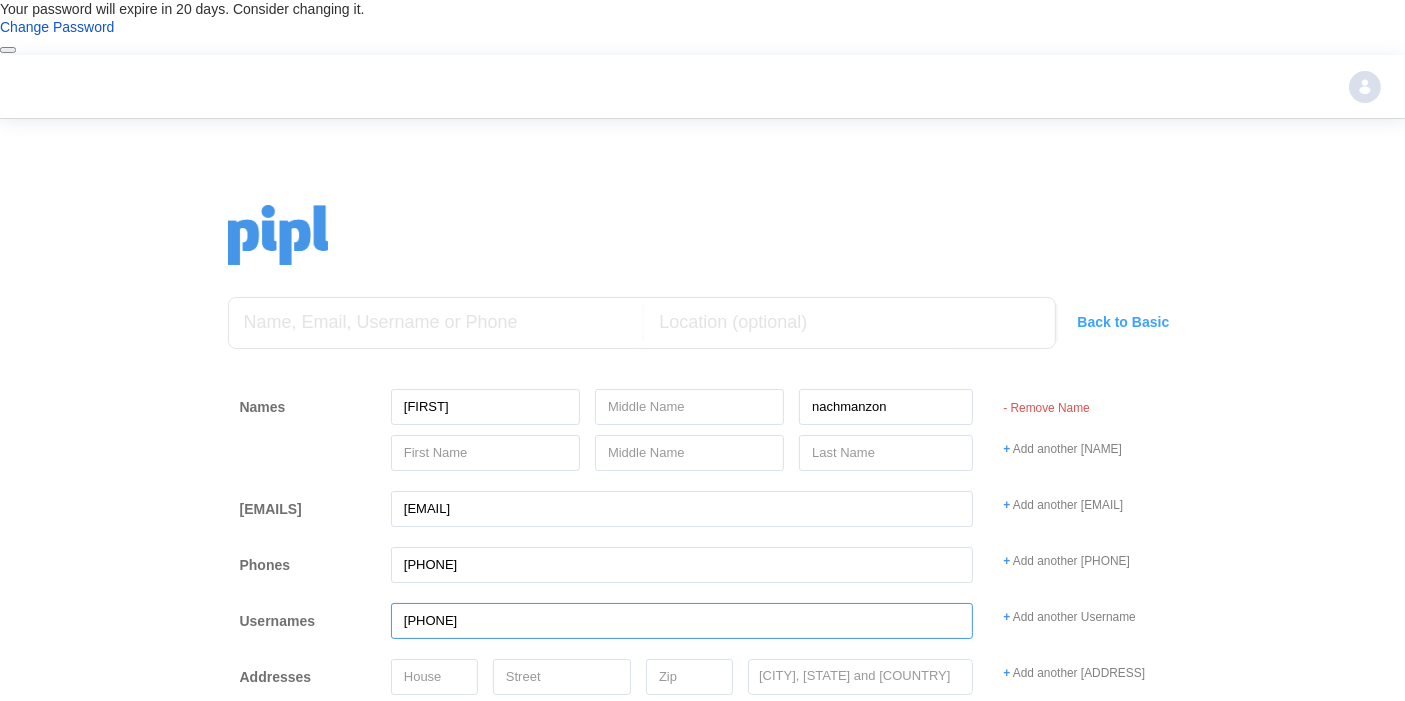 type on "[PHONE]" 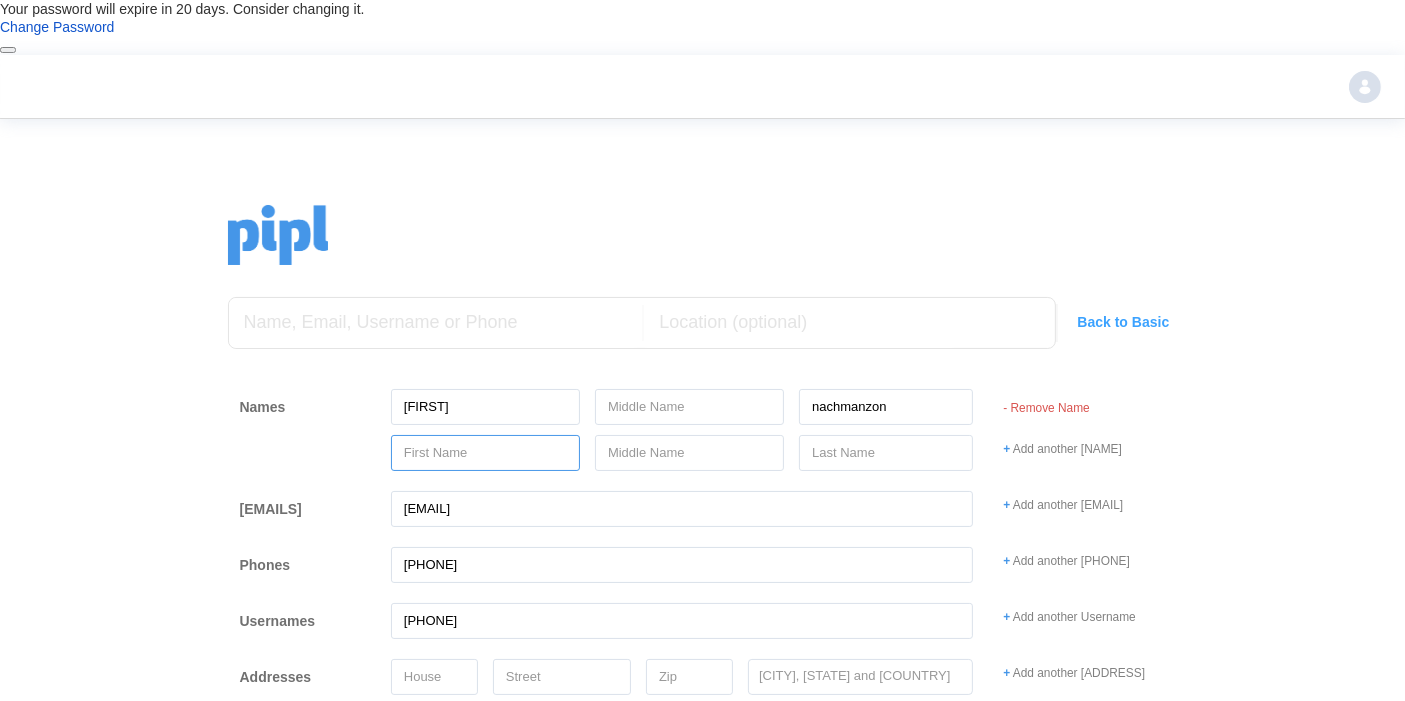 click at bounding box center (485, 407) 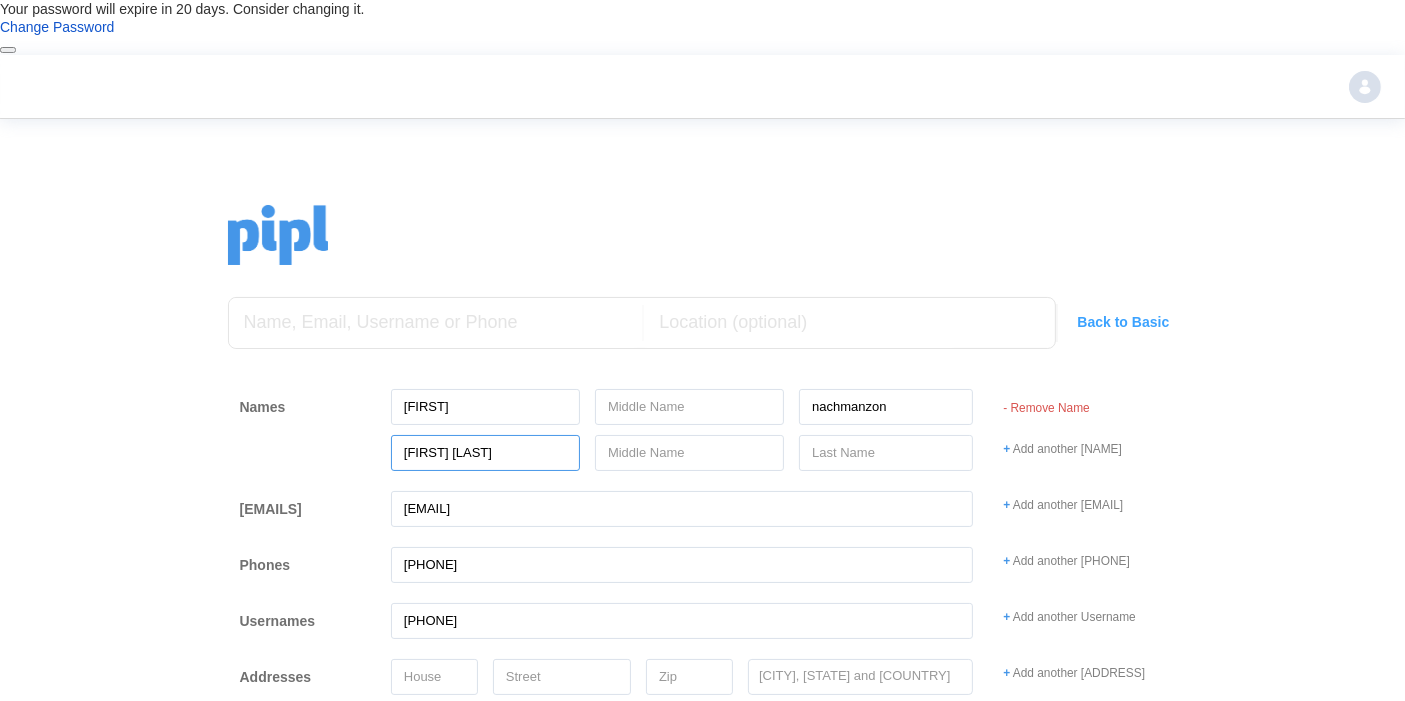 click on "[FIRST] [LAST]" at bounding box center [485, 407] 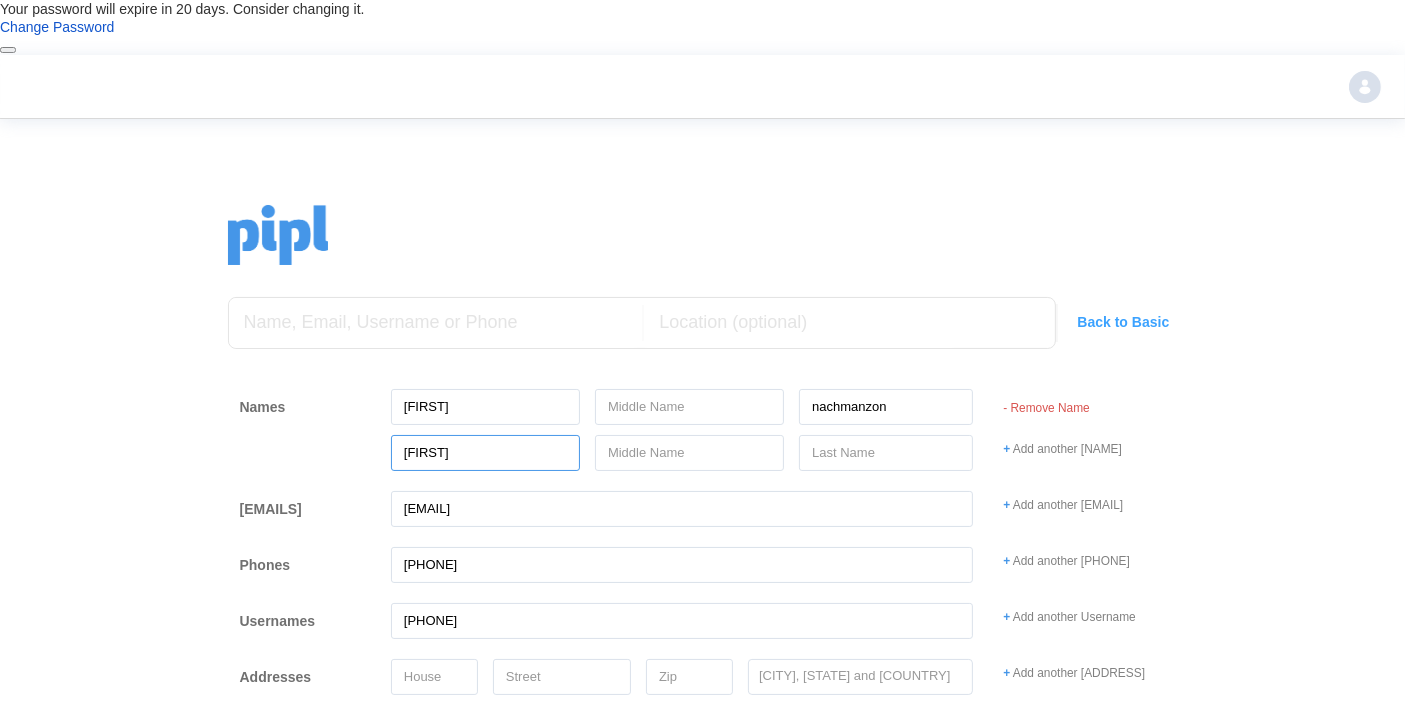 type on "[FIRST]" 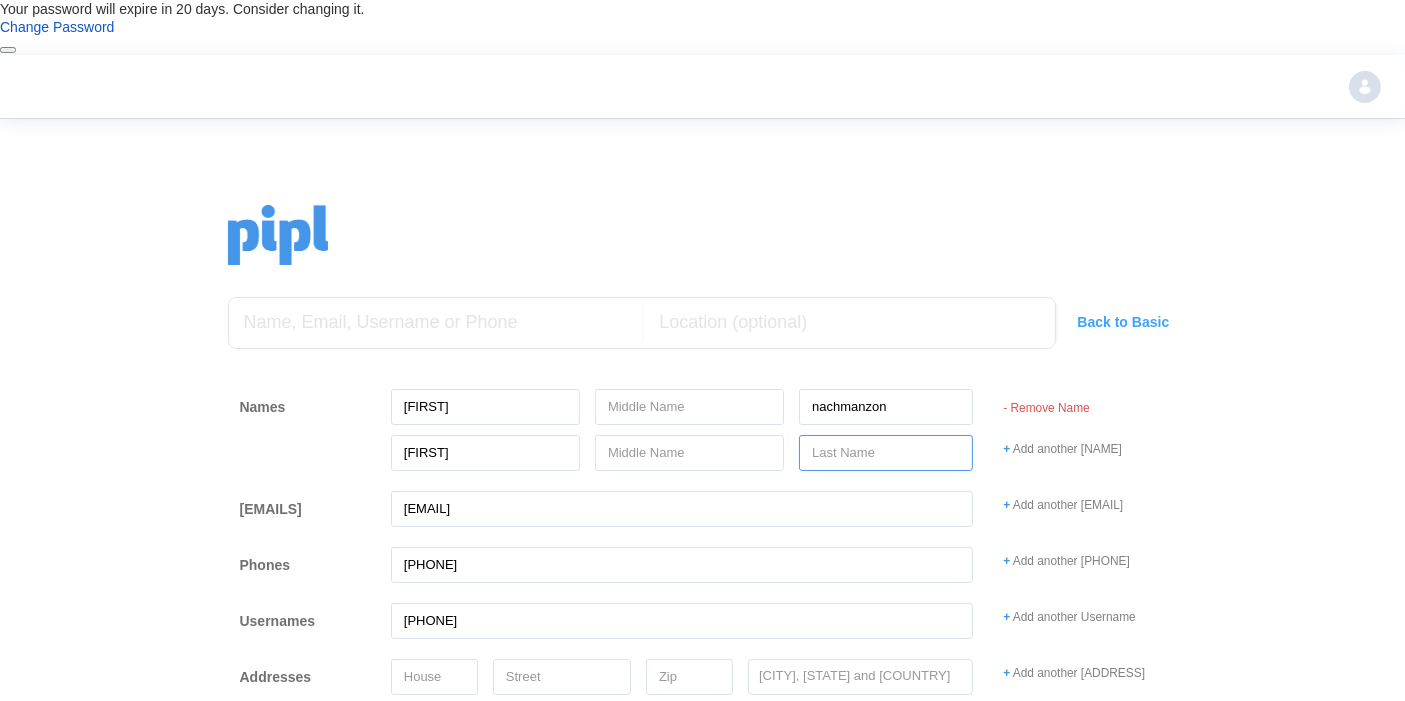 click at bounding box center [886, 407] 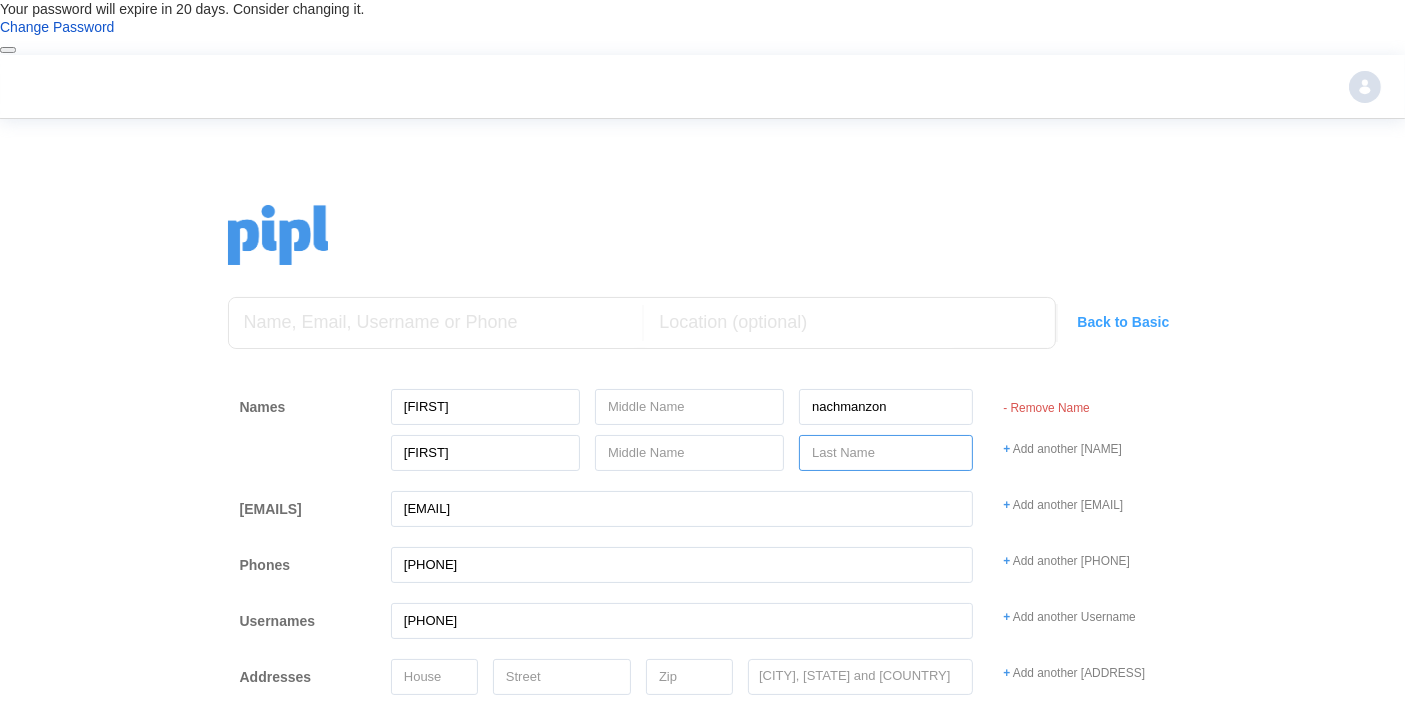 paste on "[LAST]" 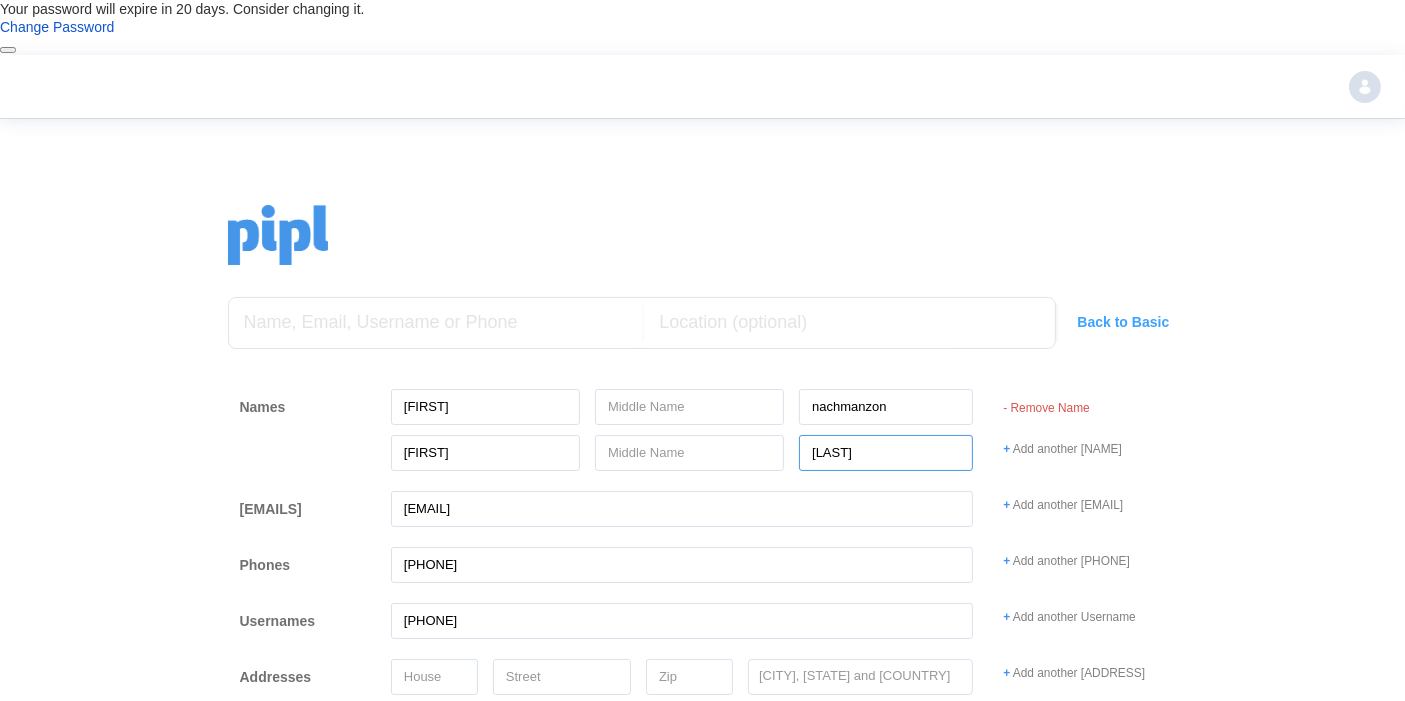 click on "Search" at bounding box center [336, 796] 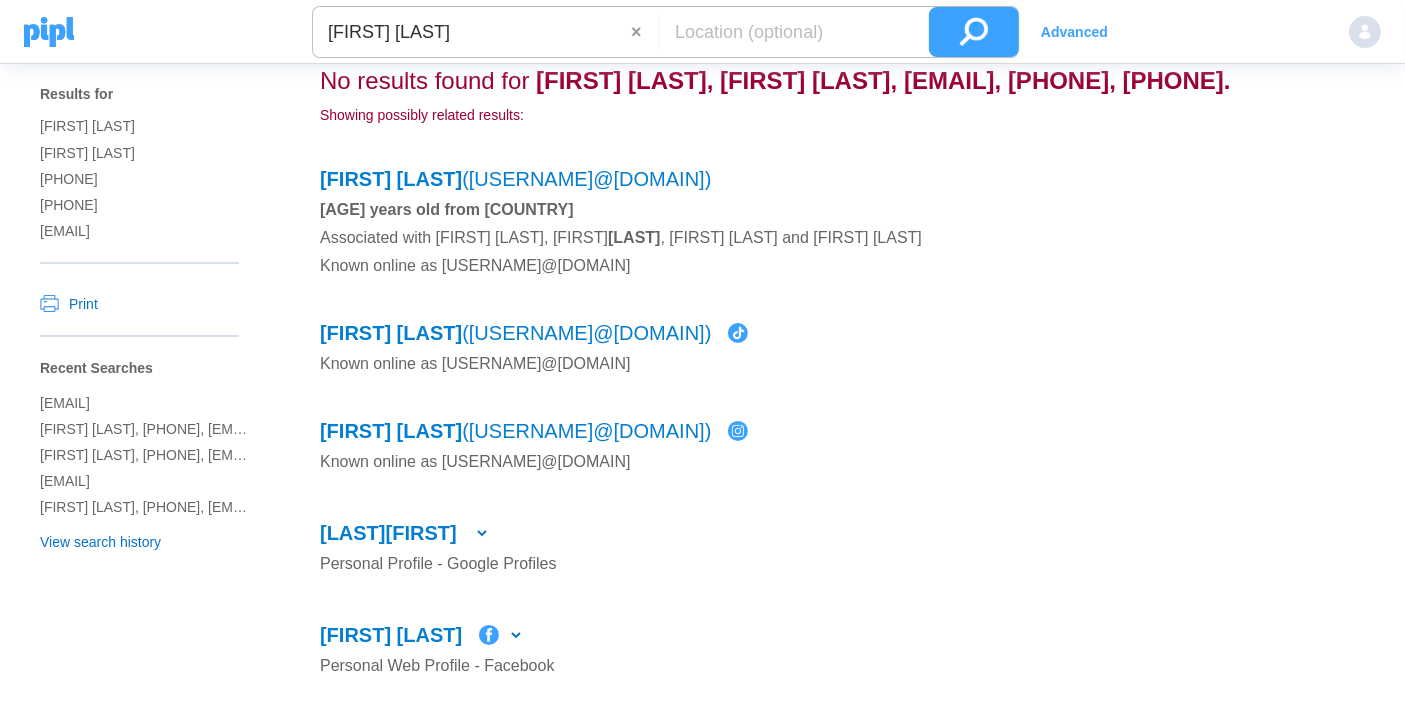 scroll, scrollTop: 0, scrollLeft: 0, axis: both 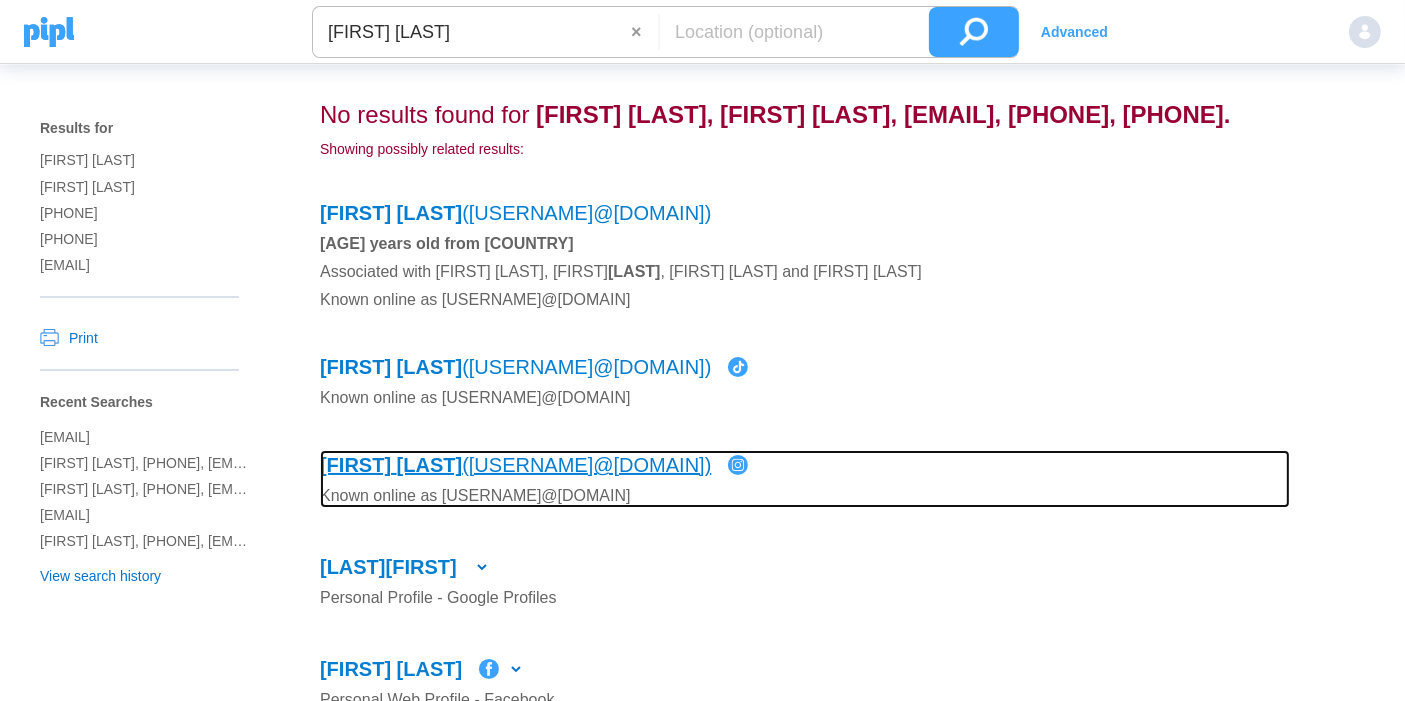click on "[FIRST] [LAST] ([USERNAME]@[DOMAIN]) Known online as [USERNAME]@[DOMAIN]" at bounding box center (515, 213) 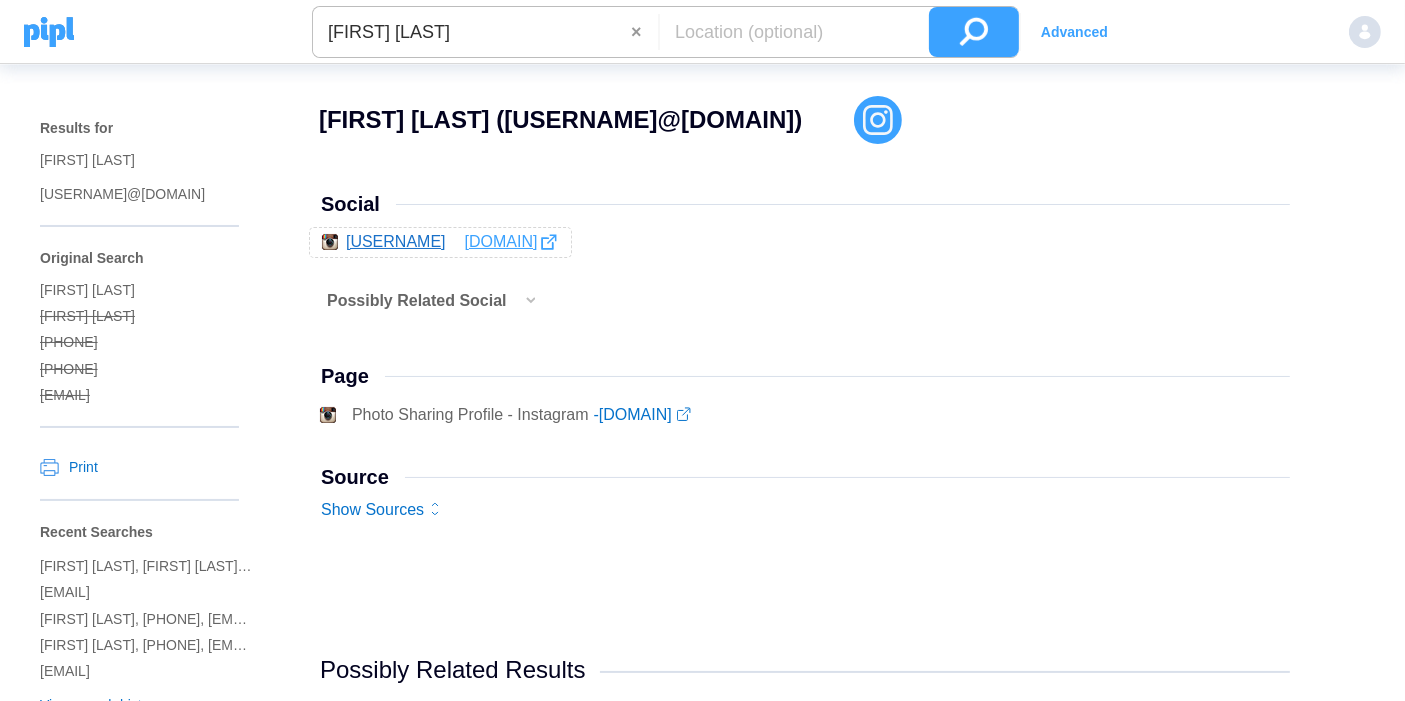 click on "[DOMAIN]" at bounding box center [510, 242] 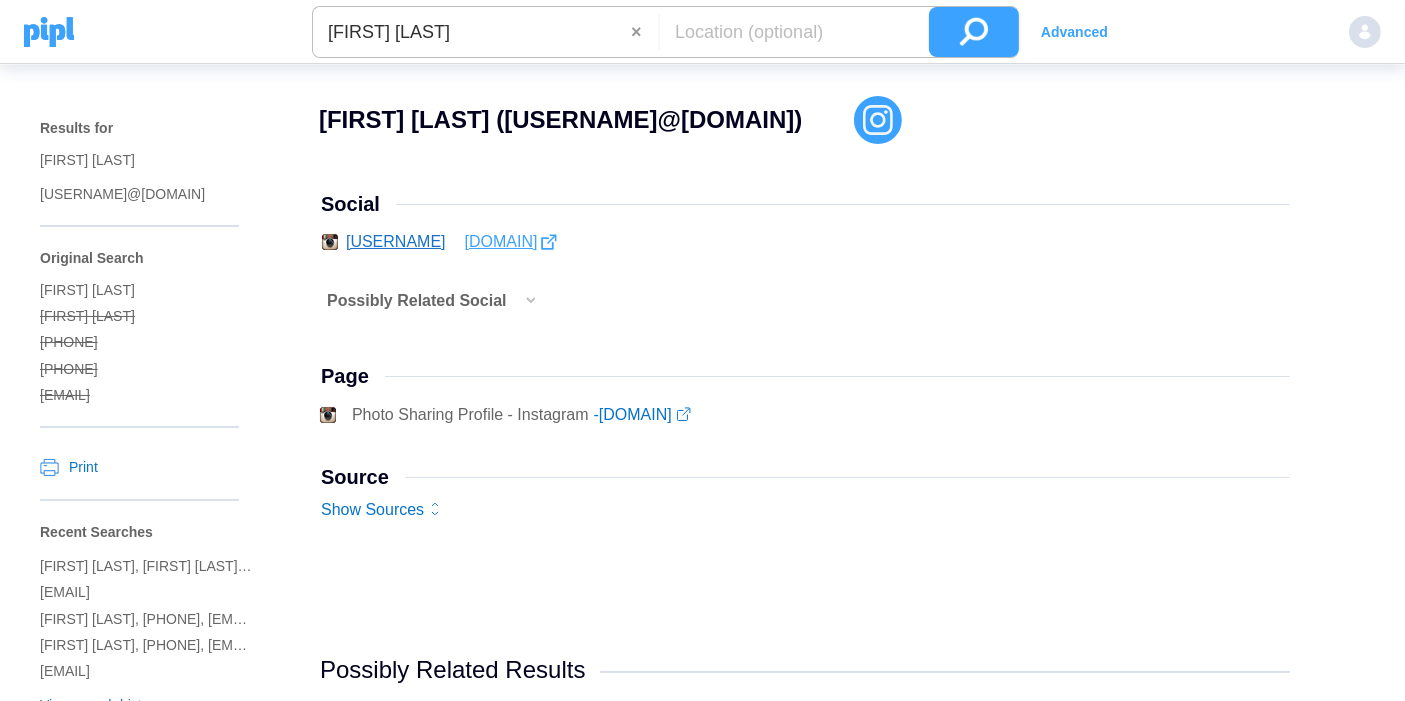 type 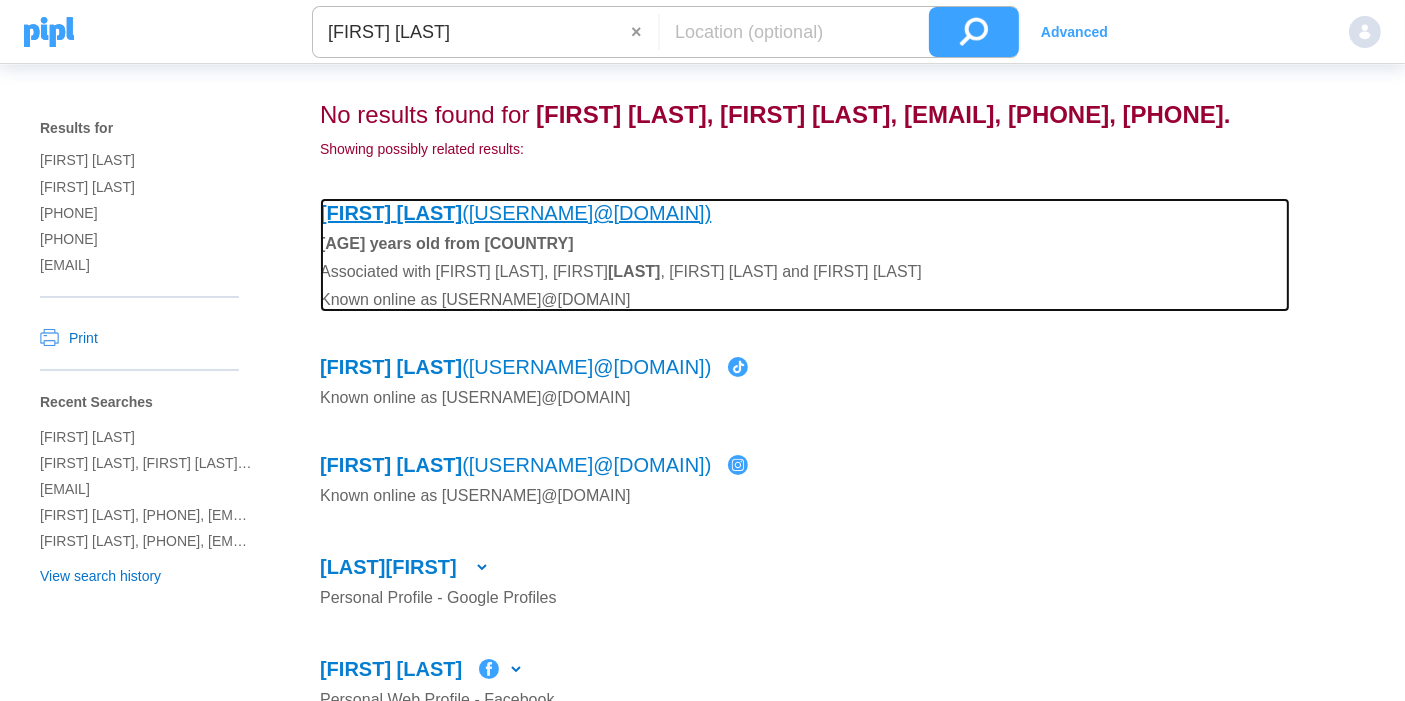 click on "[FIRST] [LAST] ([USERNAME]@[DOMAIN])" at bounding box center [515, 213] 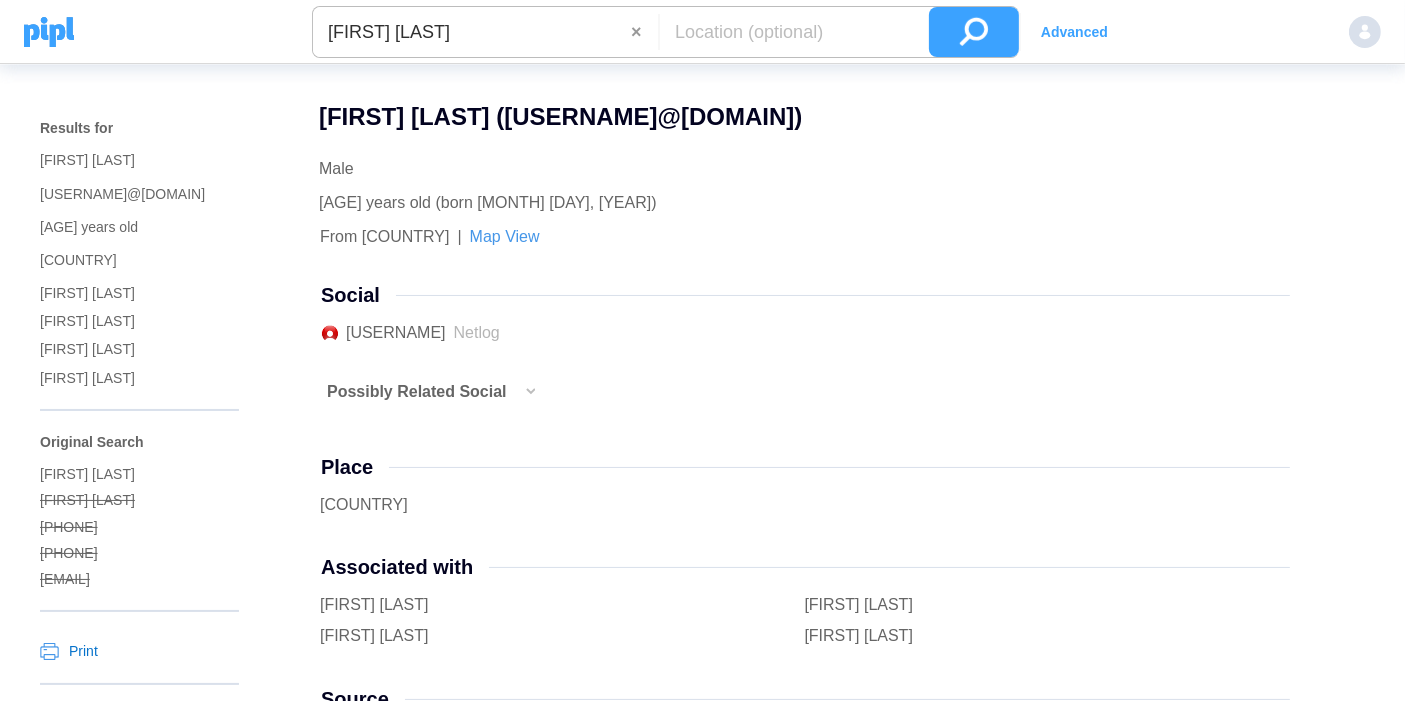 click on "Male" at bounding box center (789, 169) 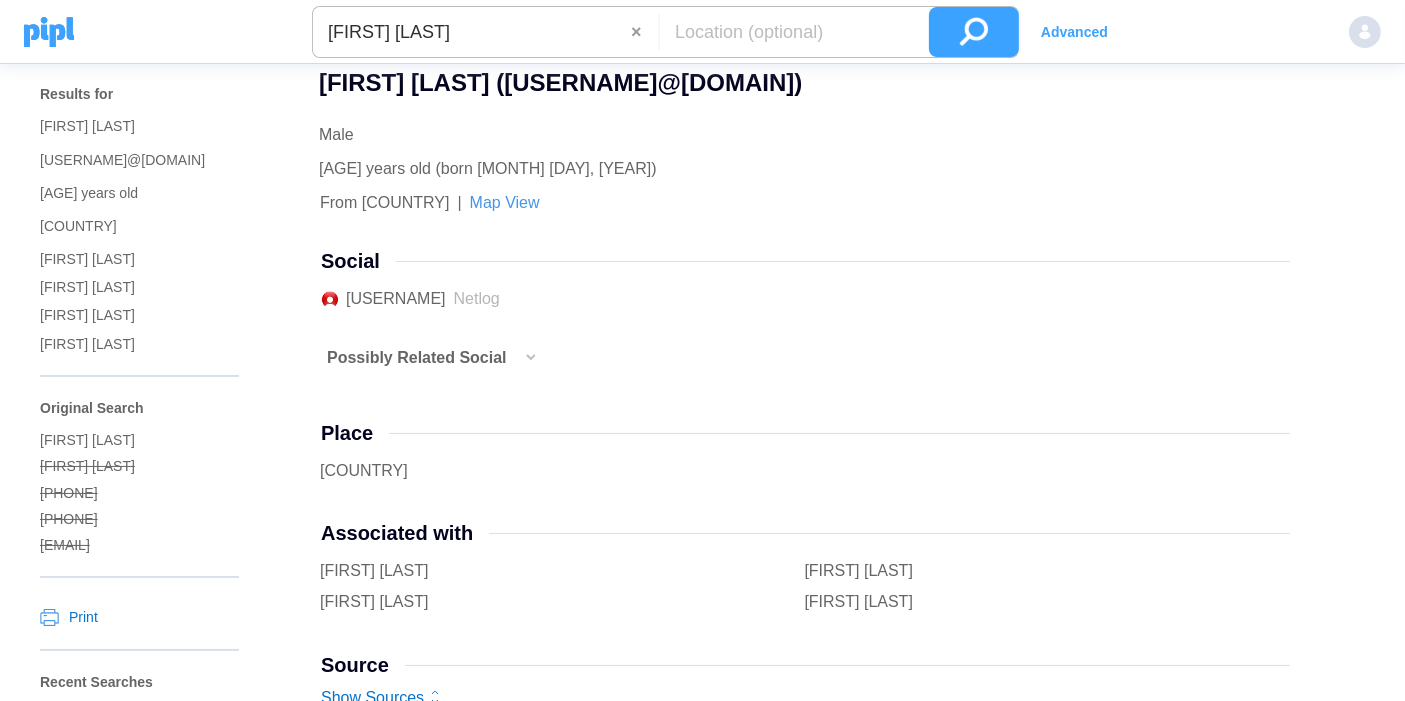 scroll, scrollTop: 0, scrollLeft: 0, axis: both 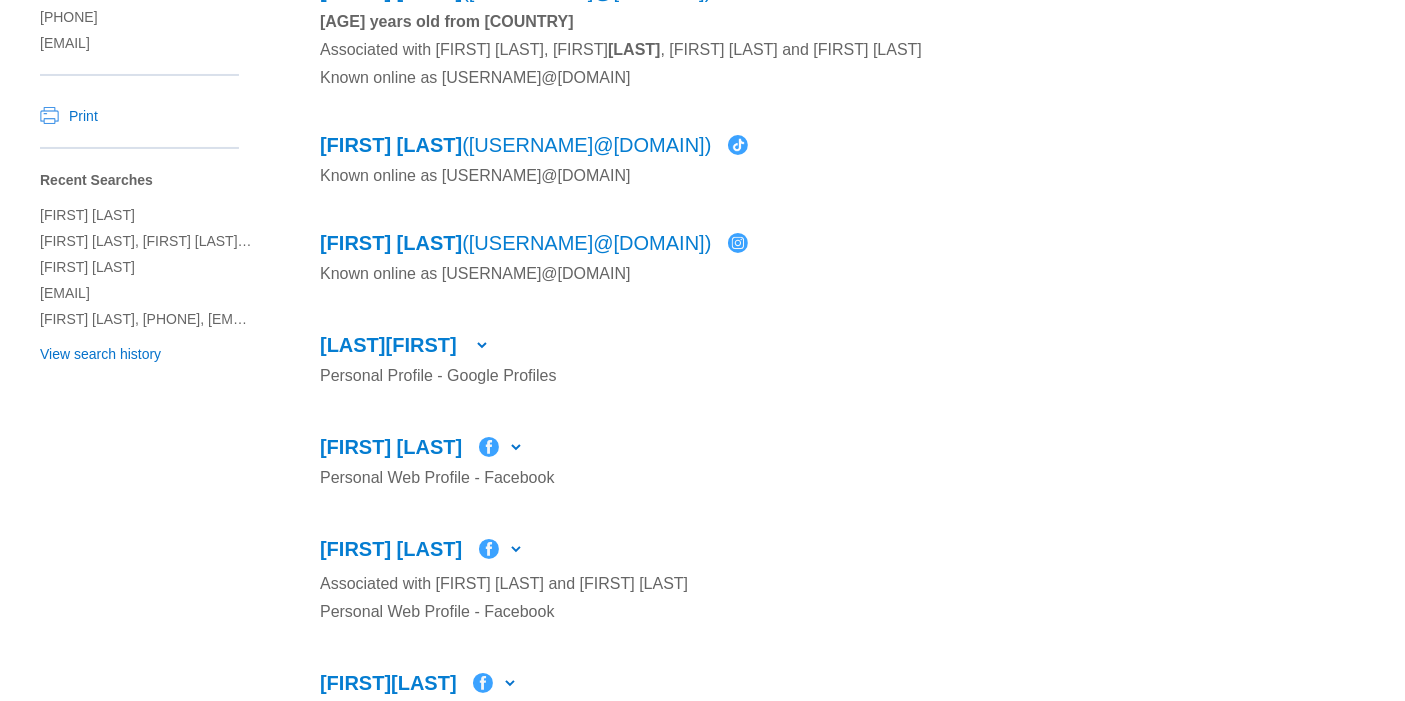 click at bounding box center [516, 447] 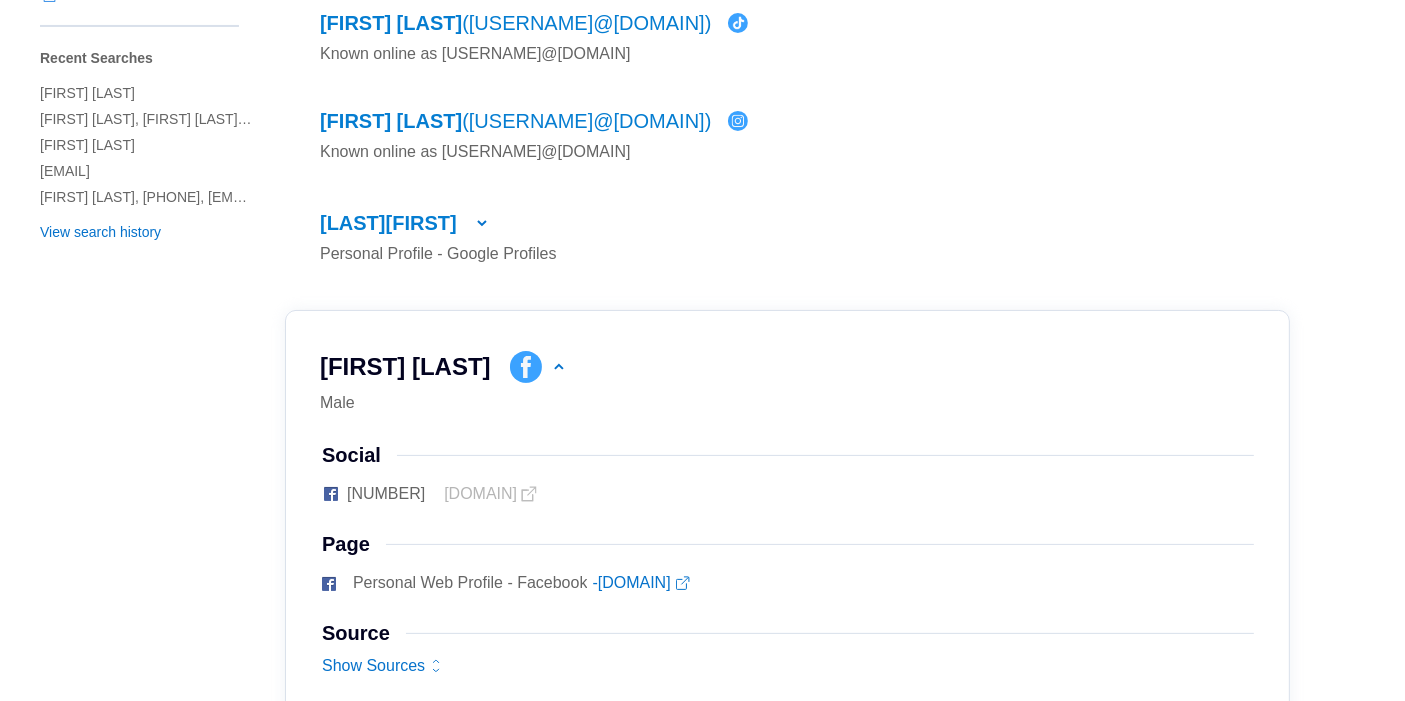 scroll, scrollTop: 222, scrollLeft: 0, axis: vertical 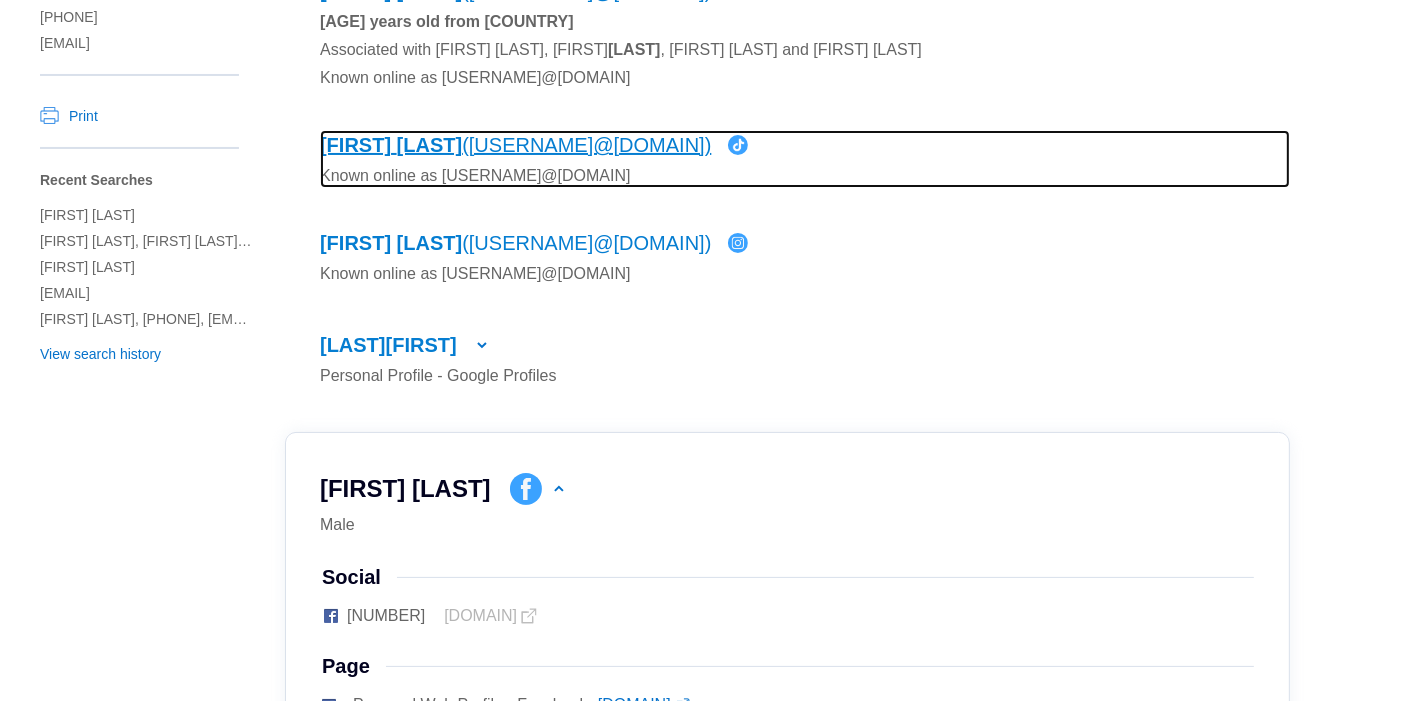 click on "[FIRST] [LAST] ([USERNAME]@[DOMAIN])" at bounding box center [515, -9] 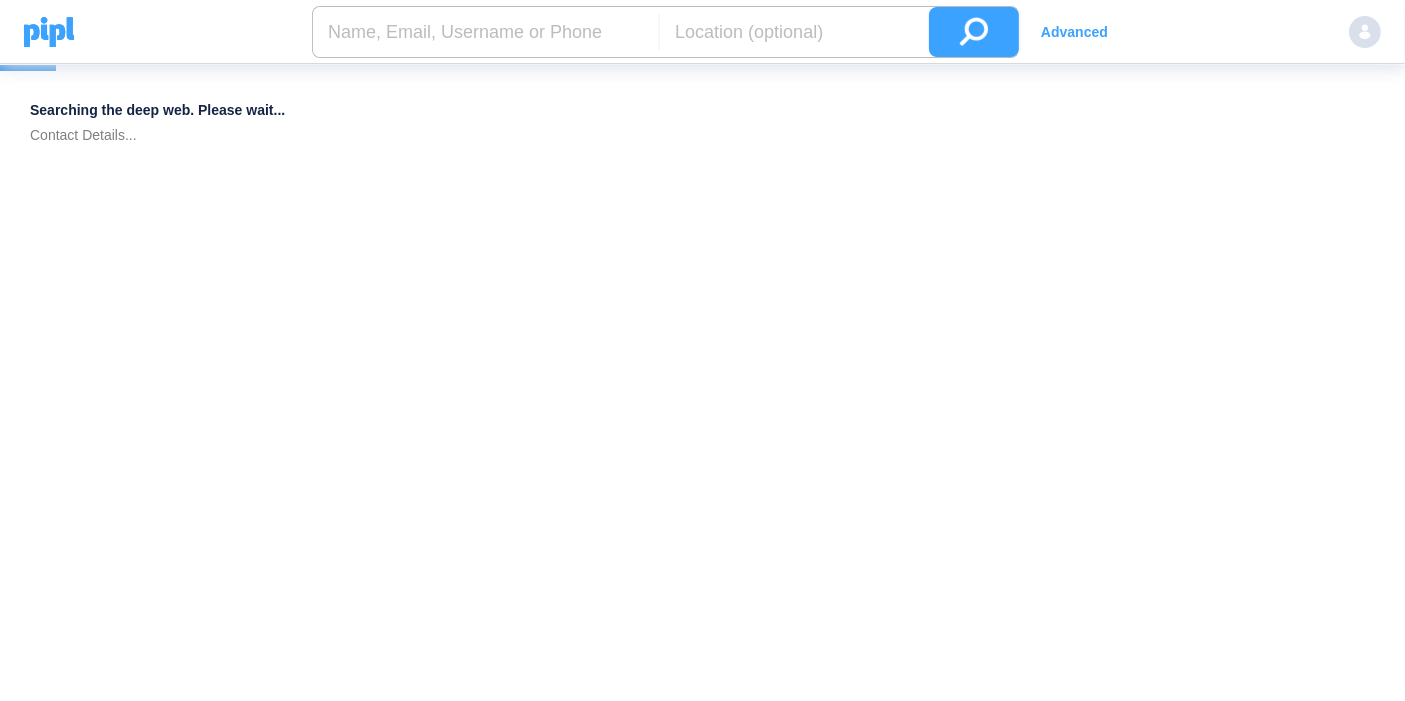 scroll, scrollTop: 0, scrollLeft: 0, axis: both 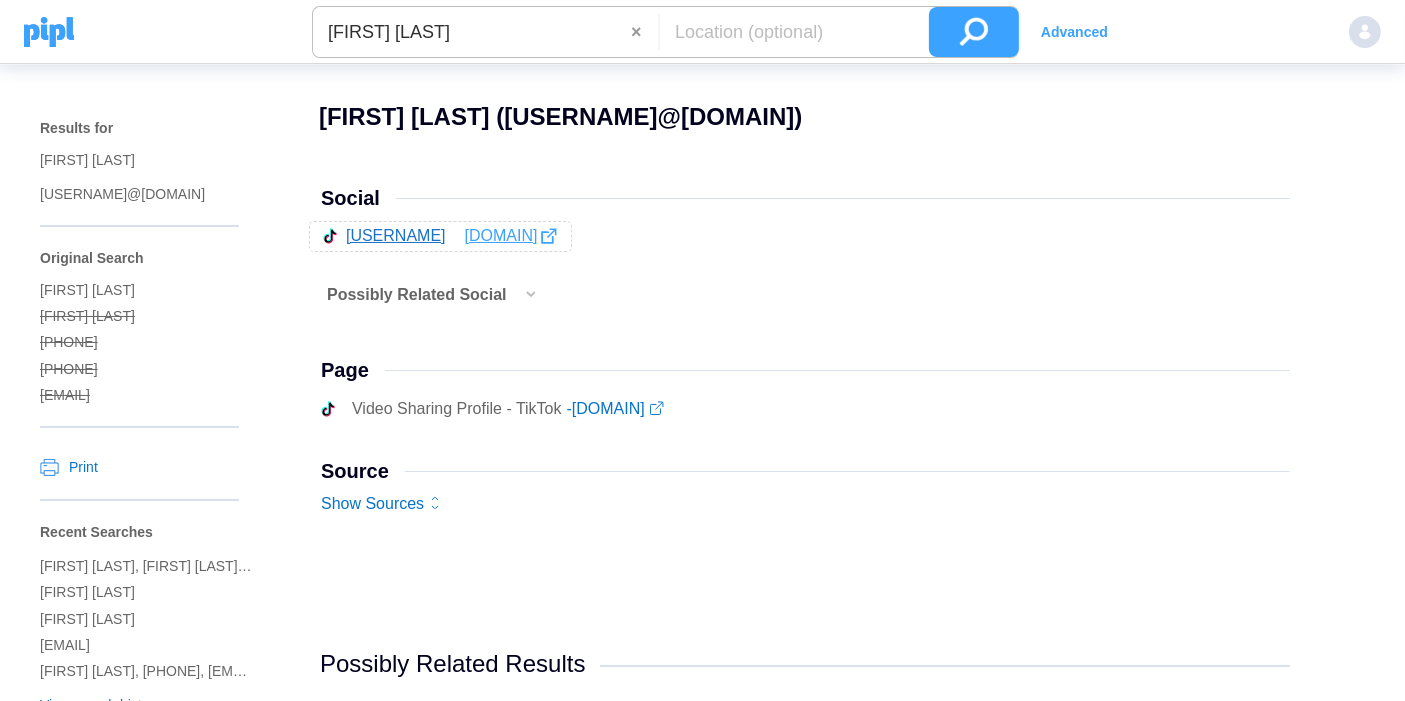 click on "[DOMAIN]" at bounding box center (510, 236) 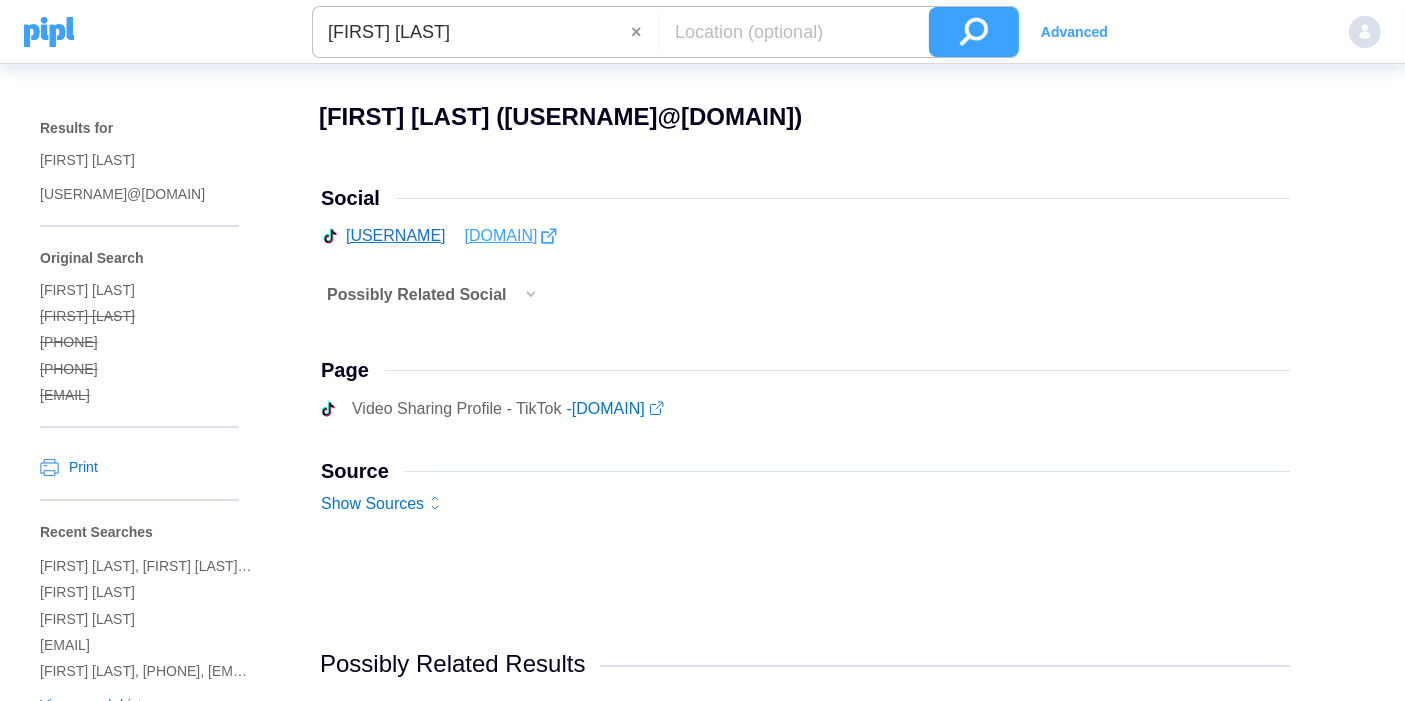 type 